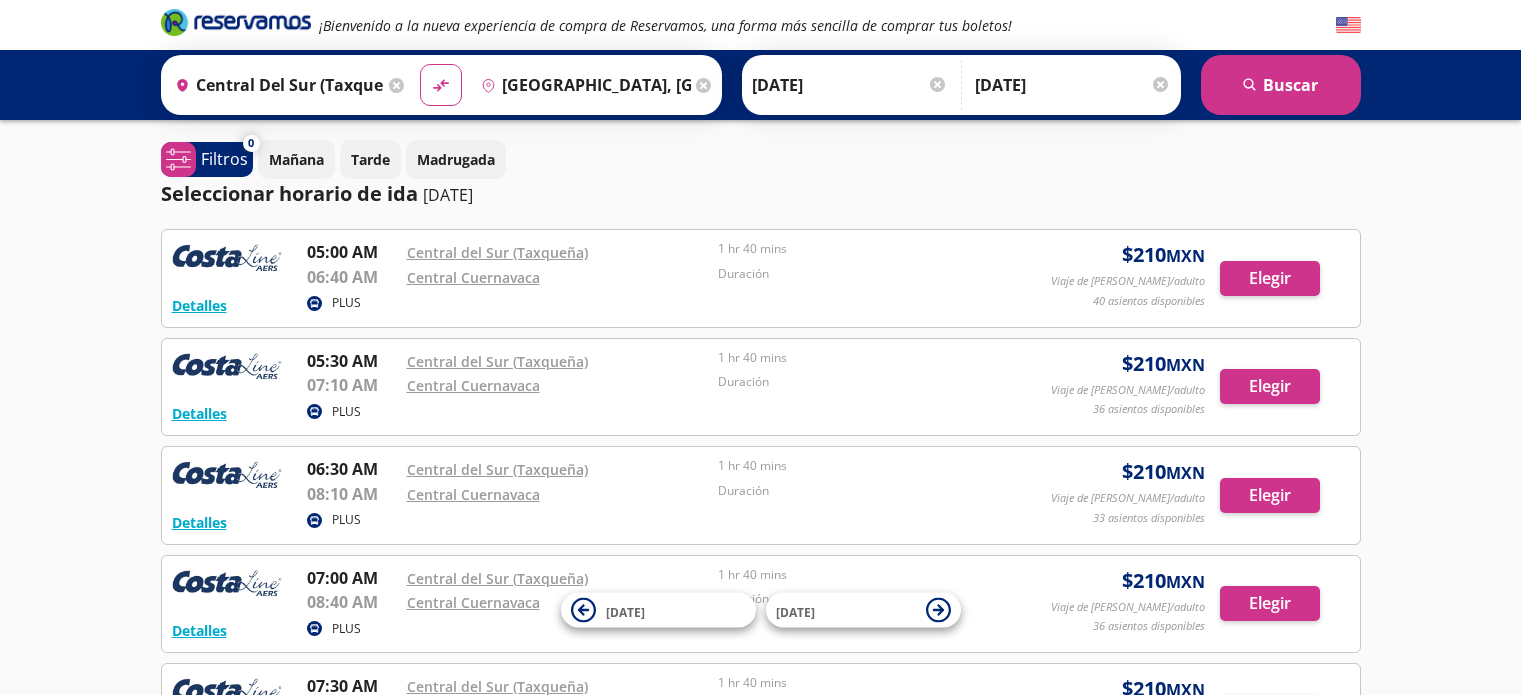 scroll, scrollTop: 226, scrollLeft: 0, axis: vertical 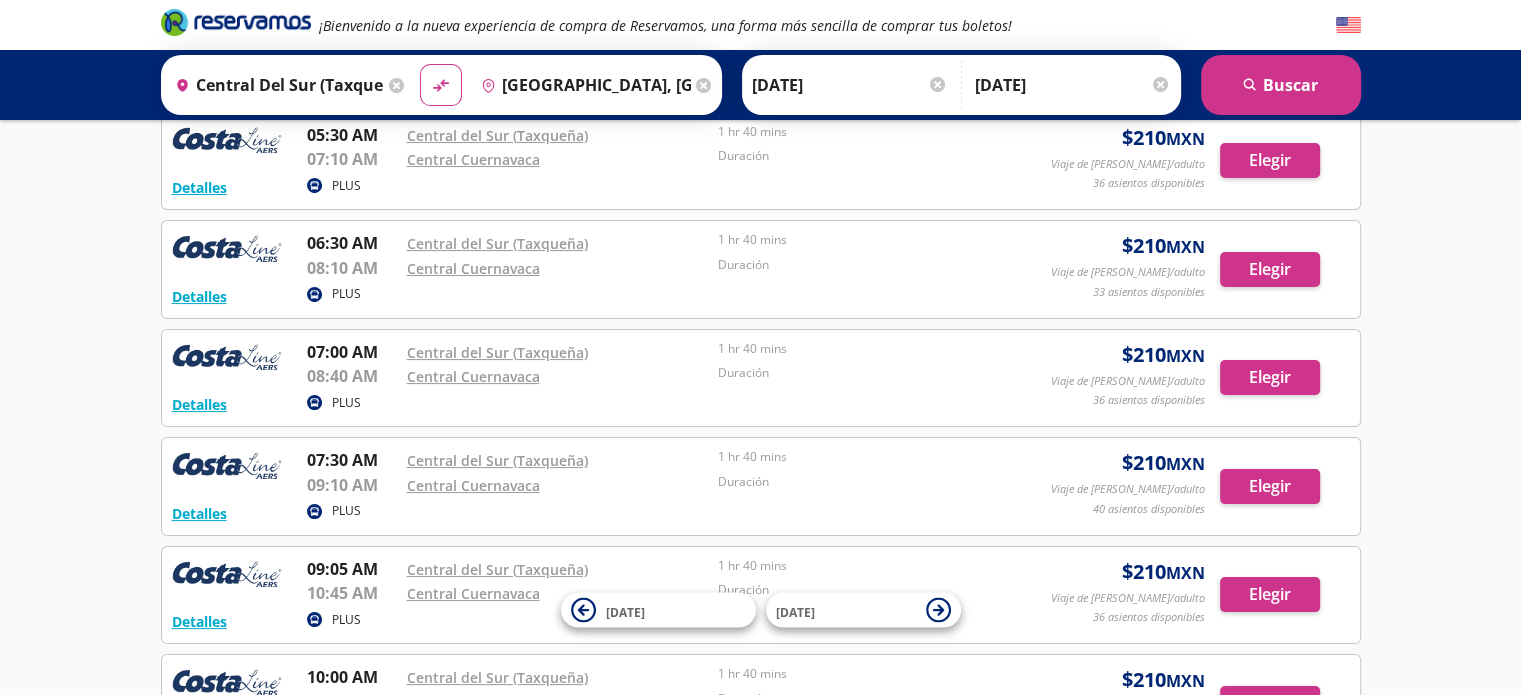 click 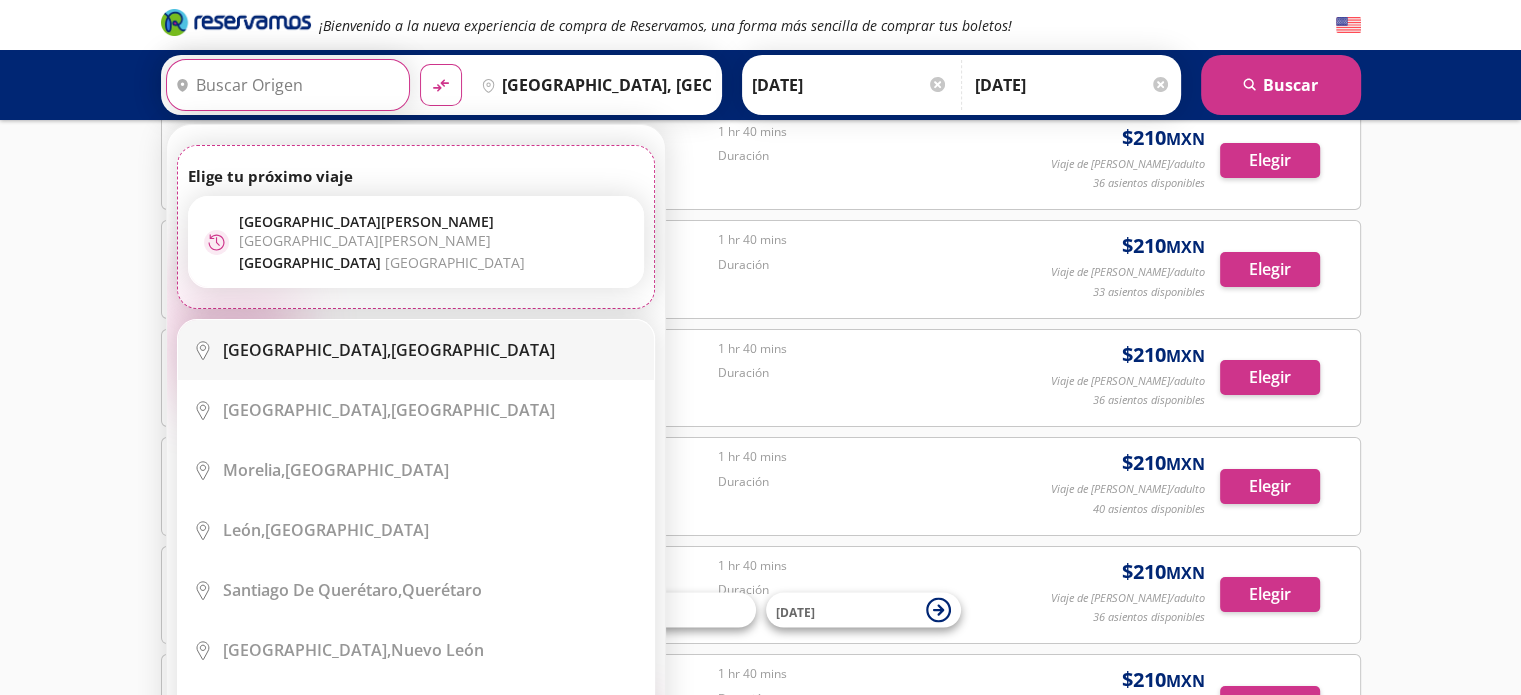 type 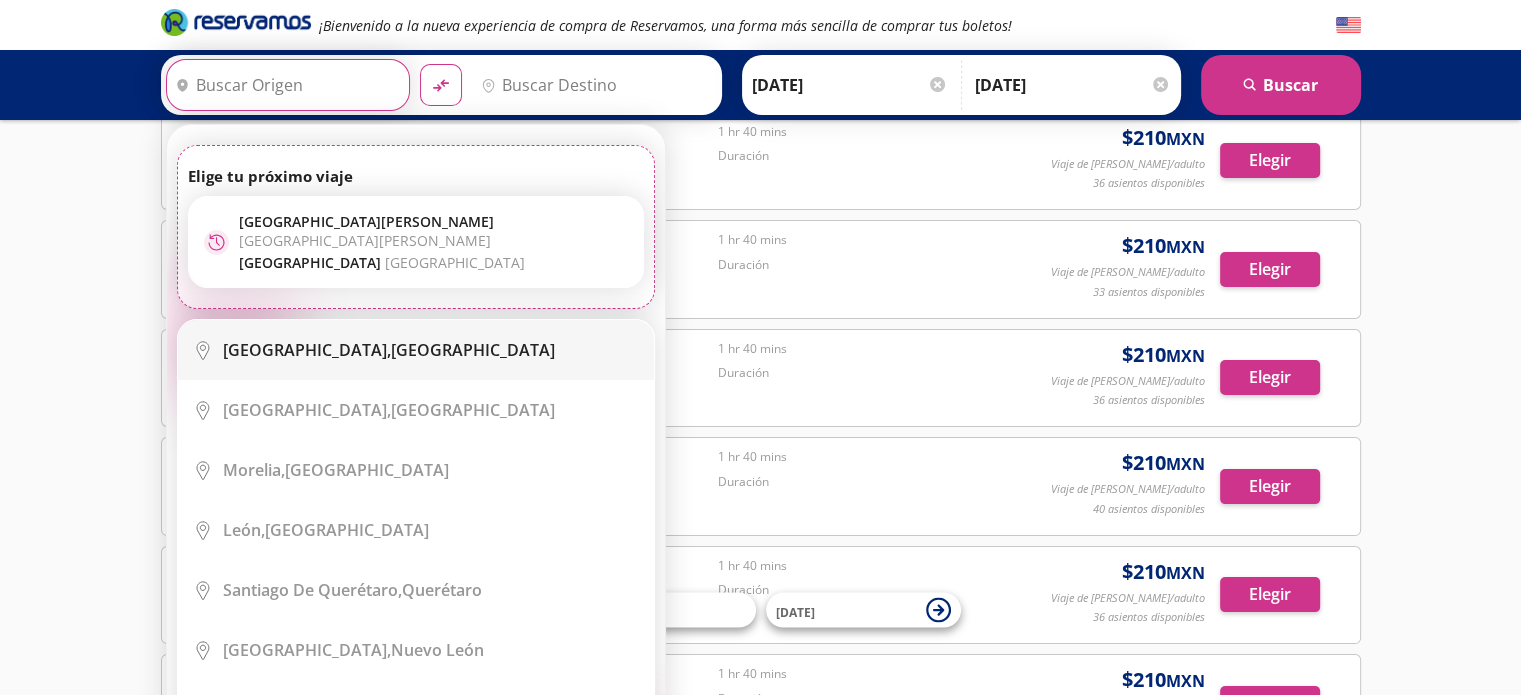 scroll, scrollTop: 0, scrollLeft: 0, axis: both 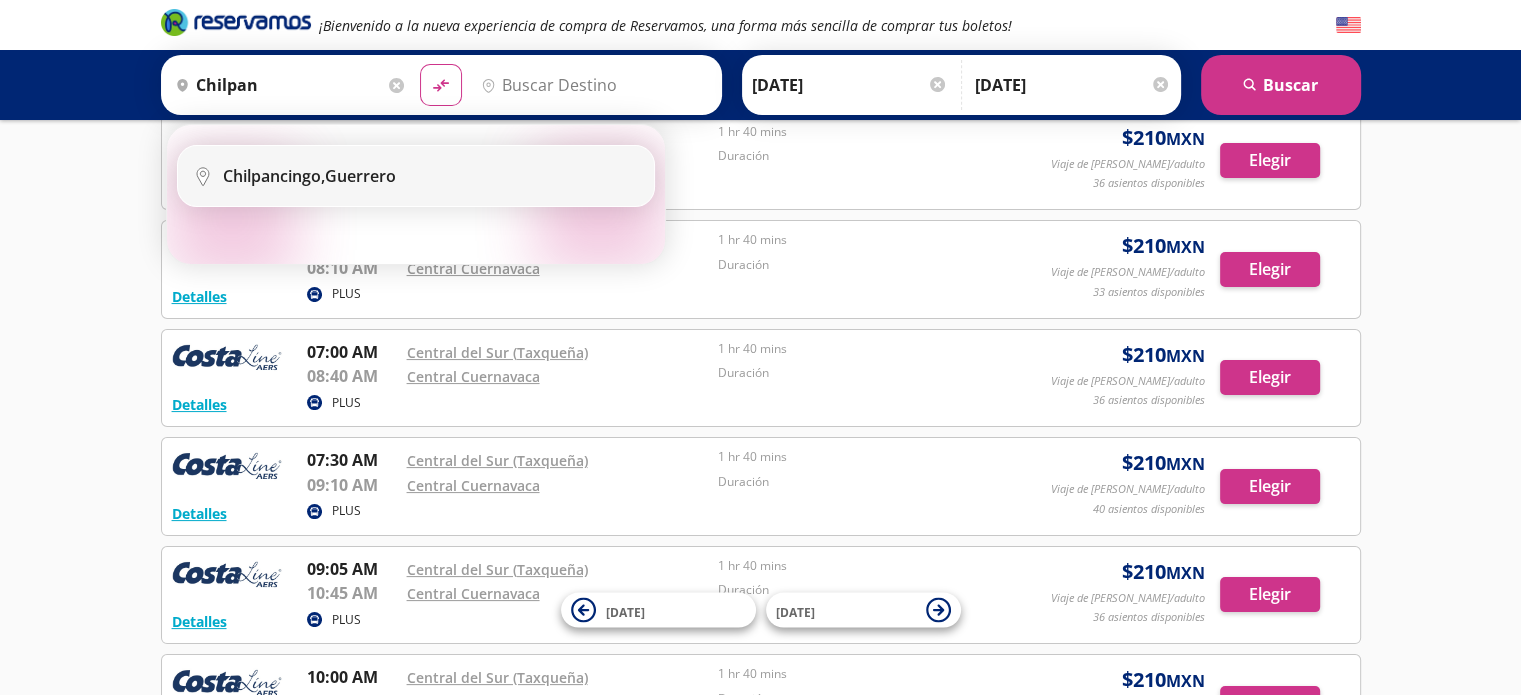 click on "Chilpancingo,  [GEOGRAPHIC_DATA]" at bounding box center [309, 176] 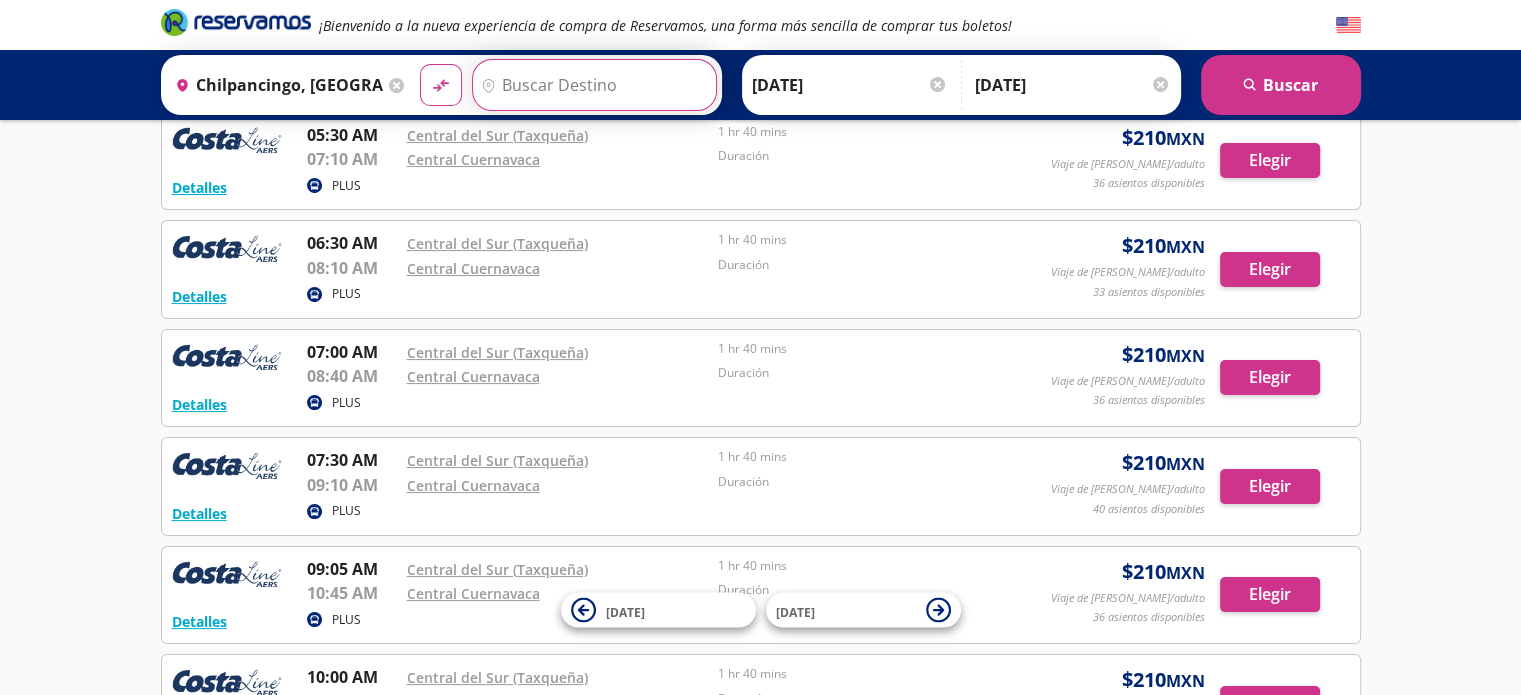 click on "Destino" at bounding box center (592, 85) 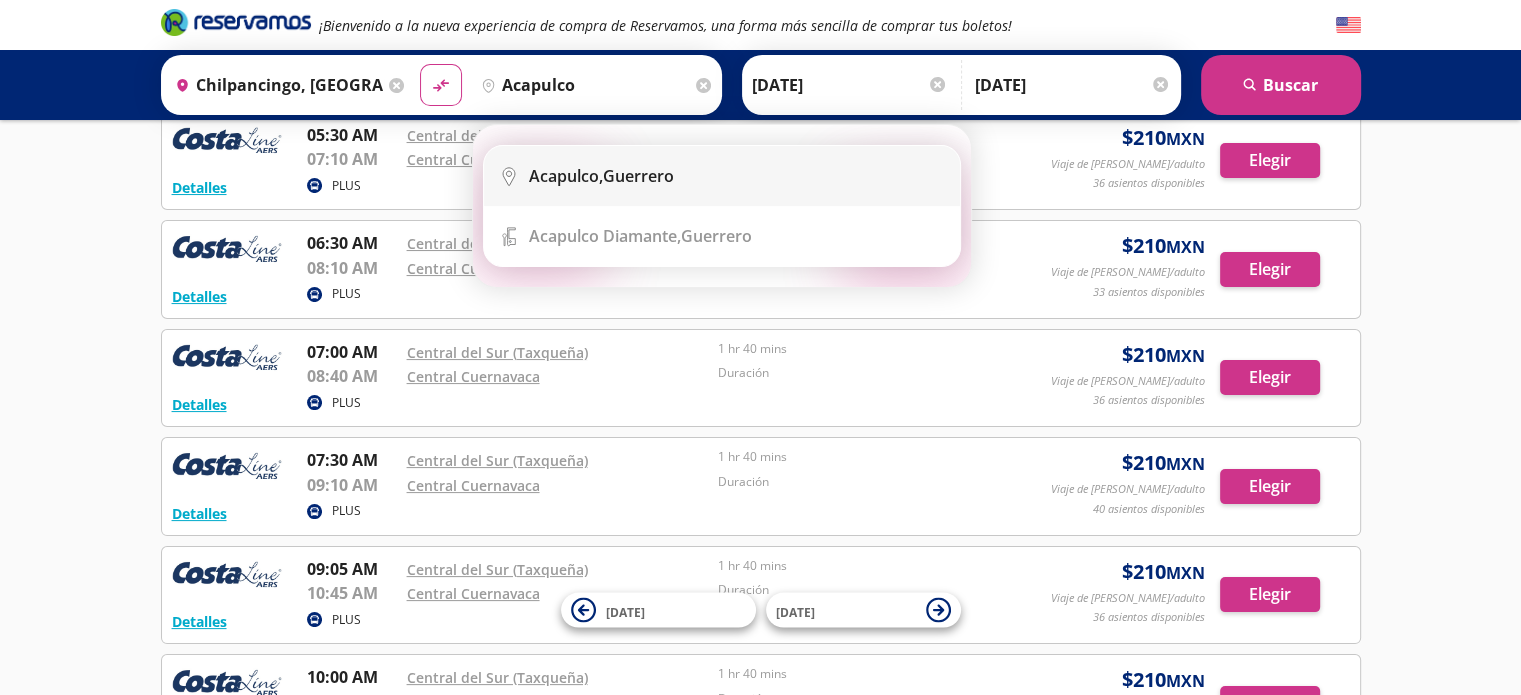 click on "City Icon
[GEOGRAPHIC_DATA],  [GEOGRAPHIC_DATA]" at bounding box center [722, 176] 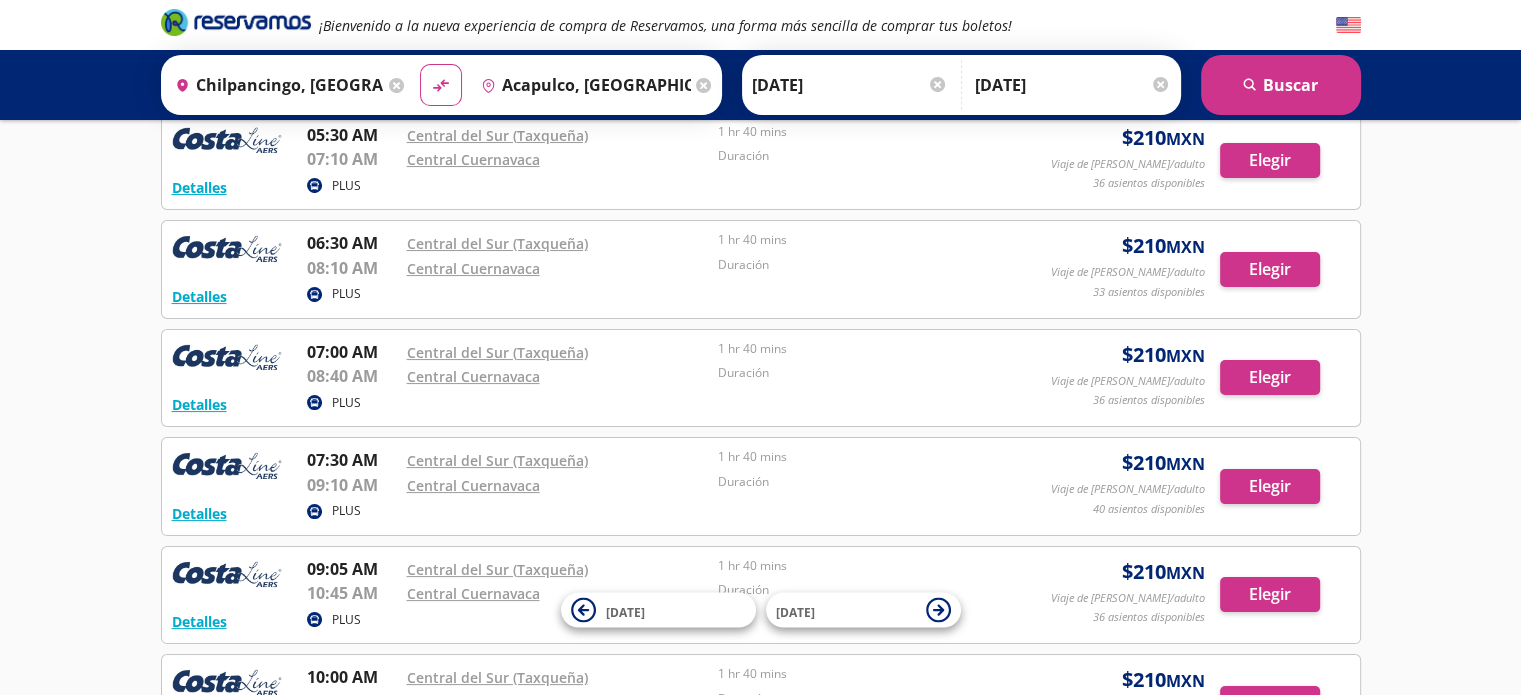 scroll, scrollTop: 0, scrollLeft: 0, axis: both 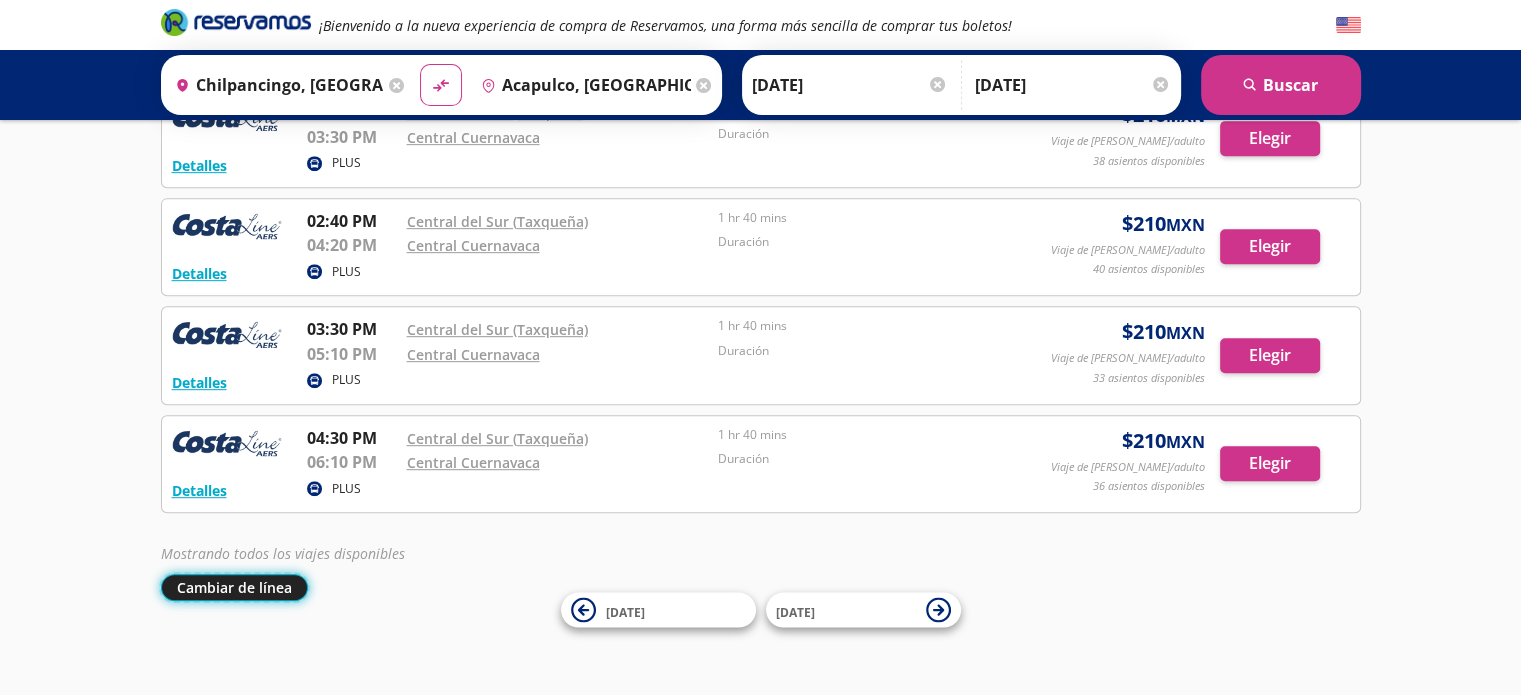 click on "Cambiar de línea" at bounding box center [234, 587] 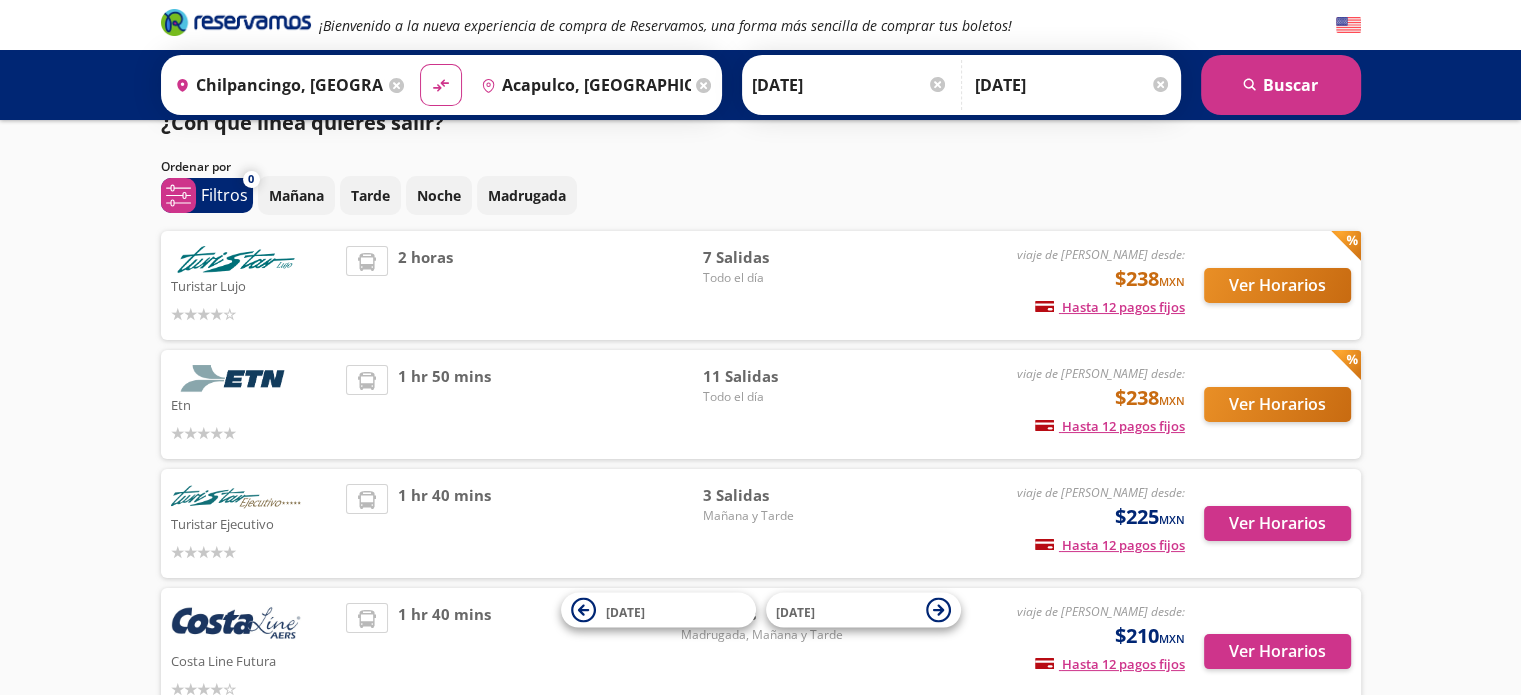 scroll, scrollTop: 54, scrollLeft: 0, axis: vertical 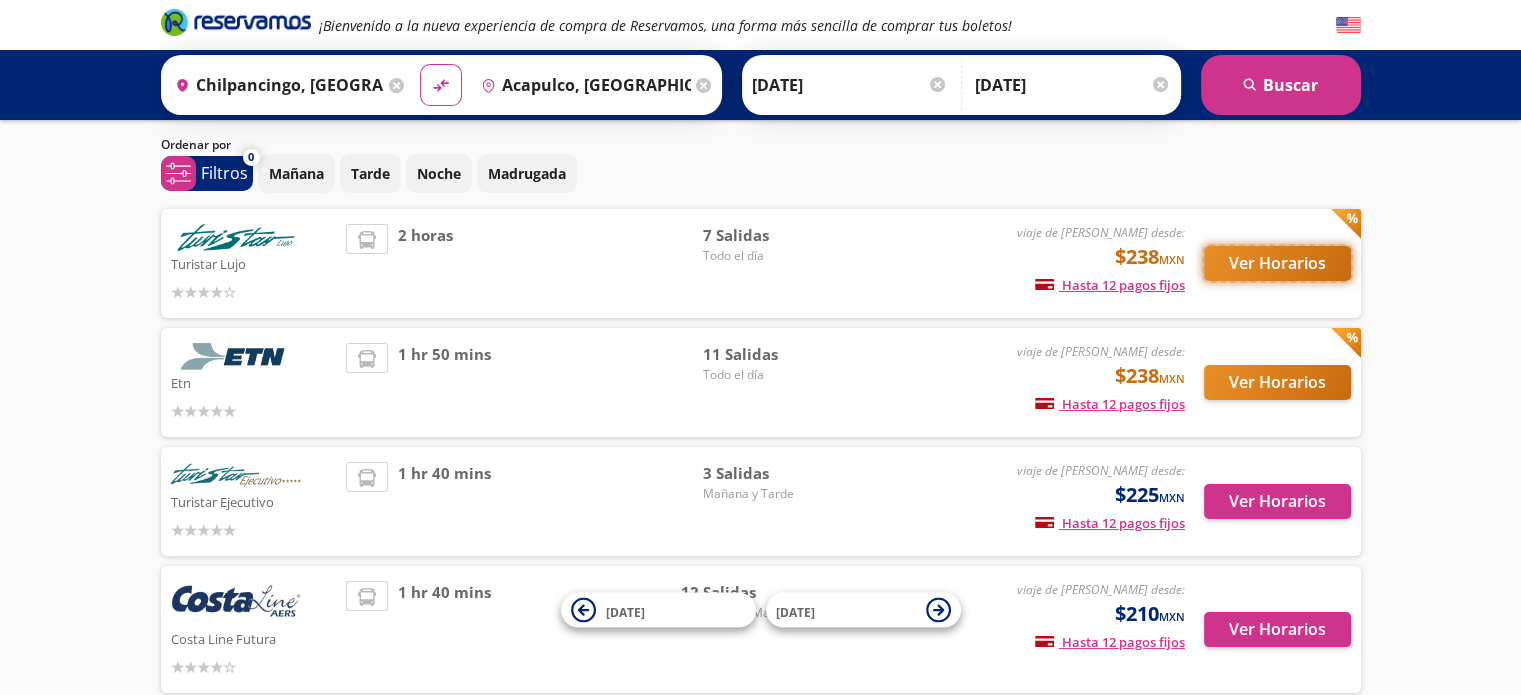 click on "Ver Horarios" at bounding box center (1277, 263) 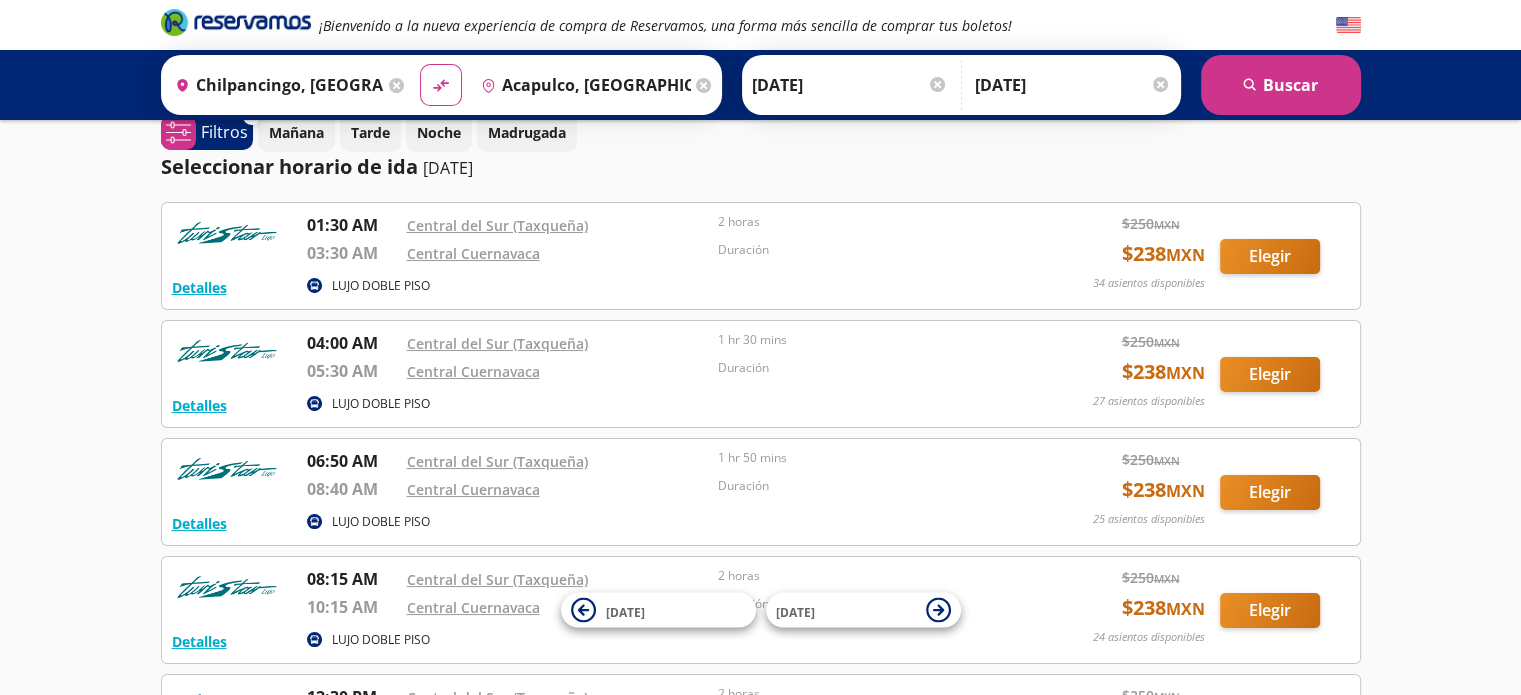 scroll, scrollTop: 0, scrollLeft: 0, axis: both 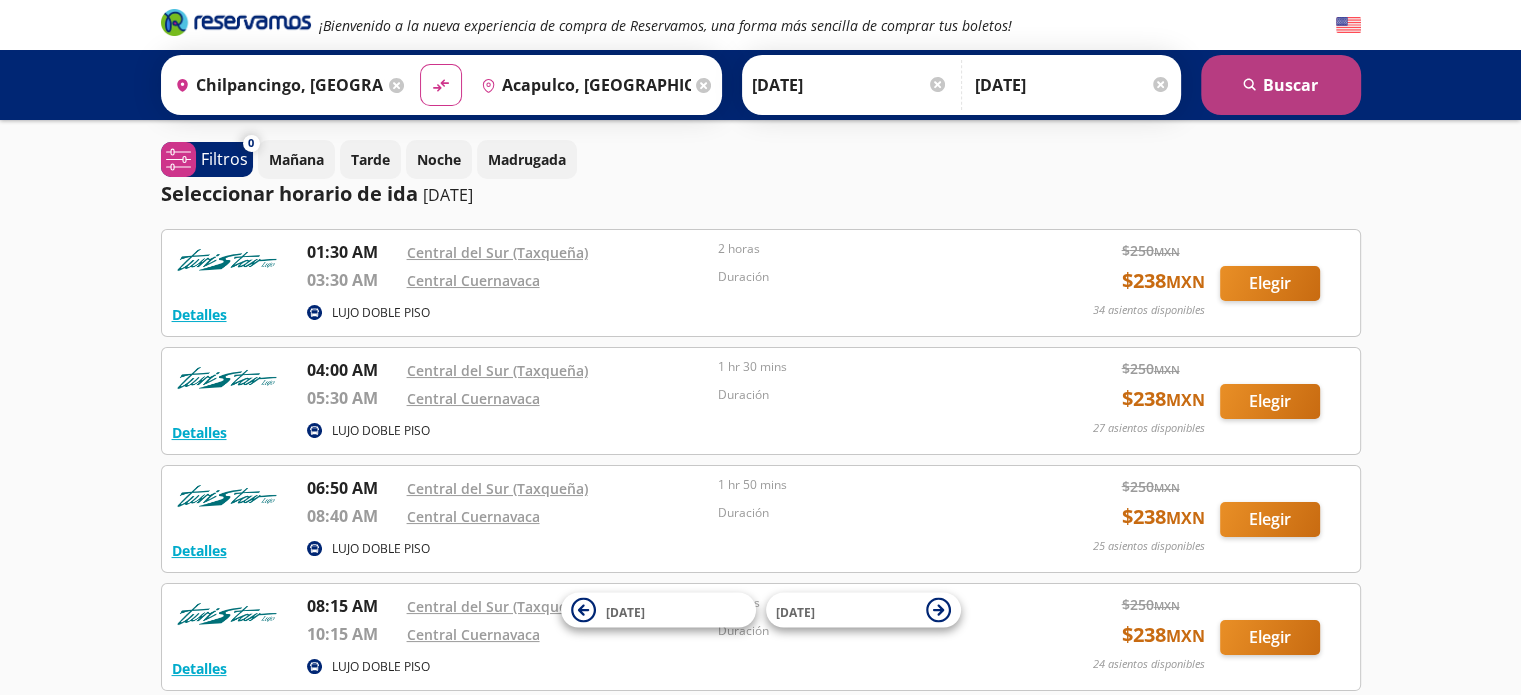 click on "search
[GEOGRAPHIC_DATA]" at bounding box center [1281, 85] 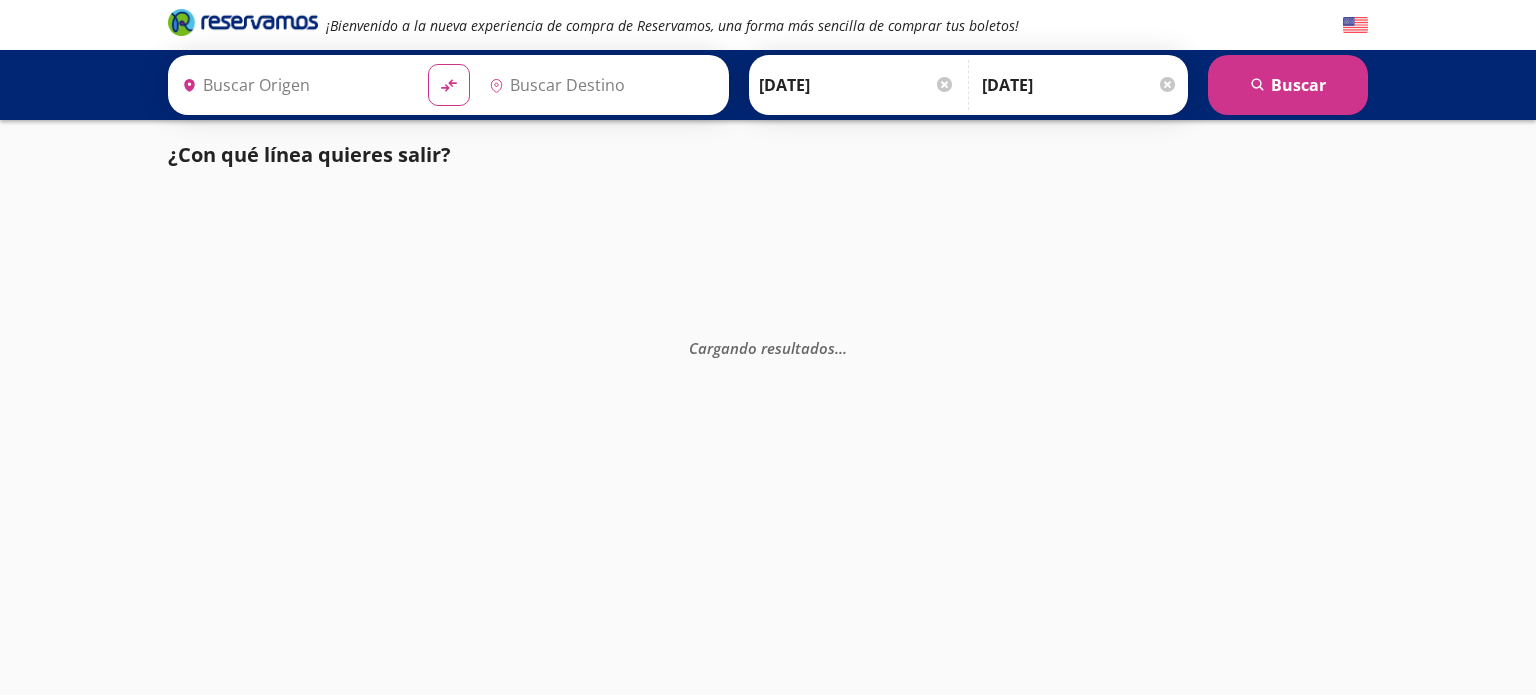 type on "Acapulco, [GEOGRAPHIC_DATA]" 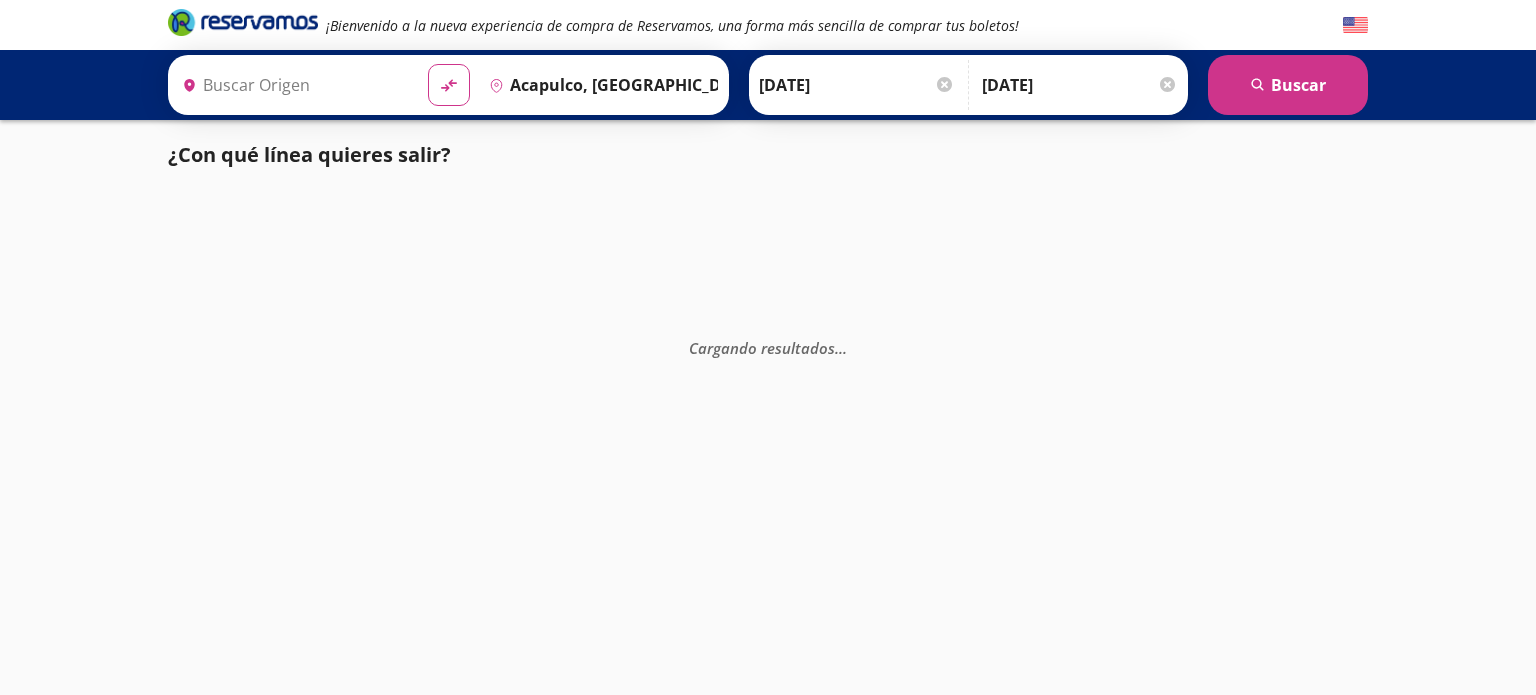 type on "Chilpancingo, [GEOGRAPHIC_DATA]" 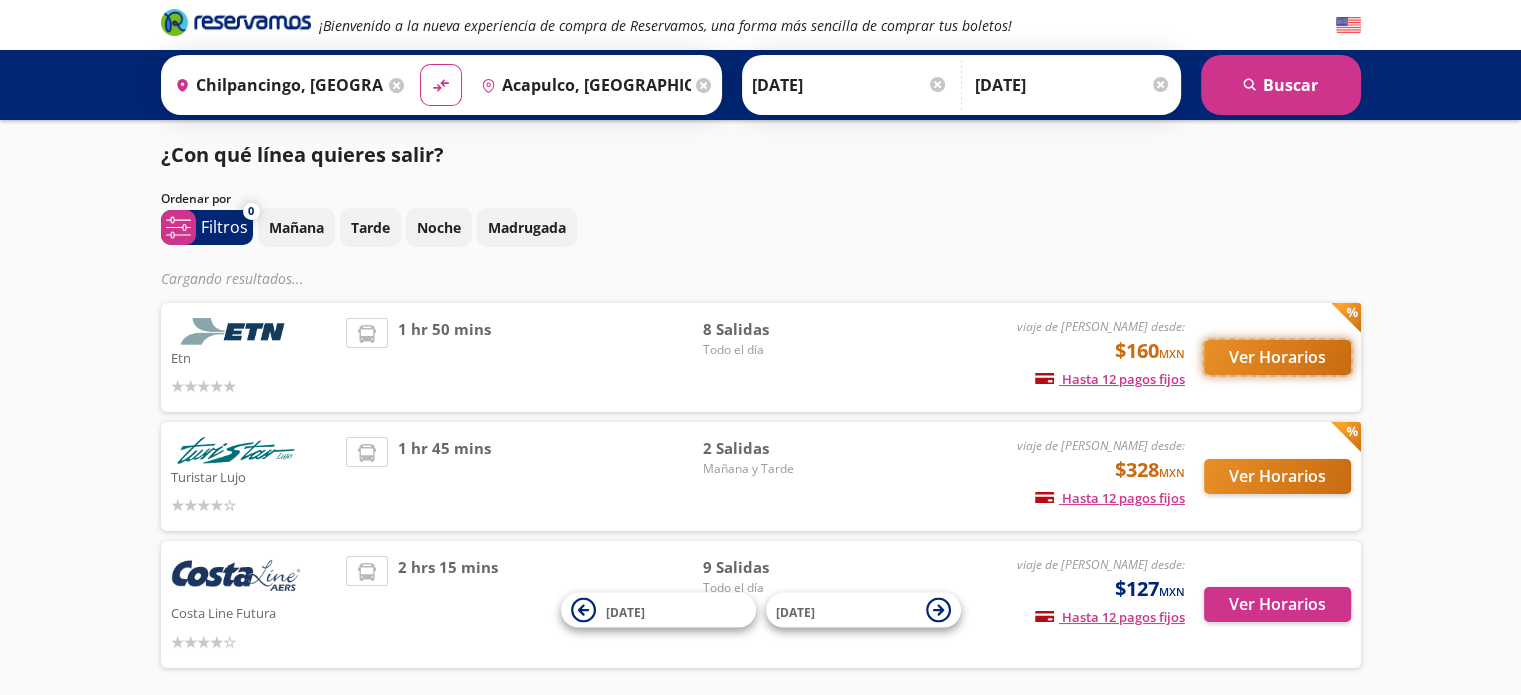 click on "Ver Horarios" at bounding box center [1277, 357] 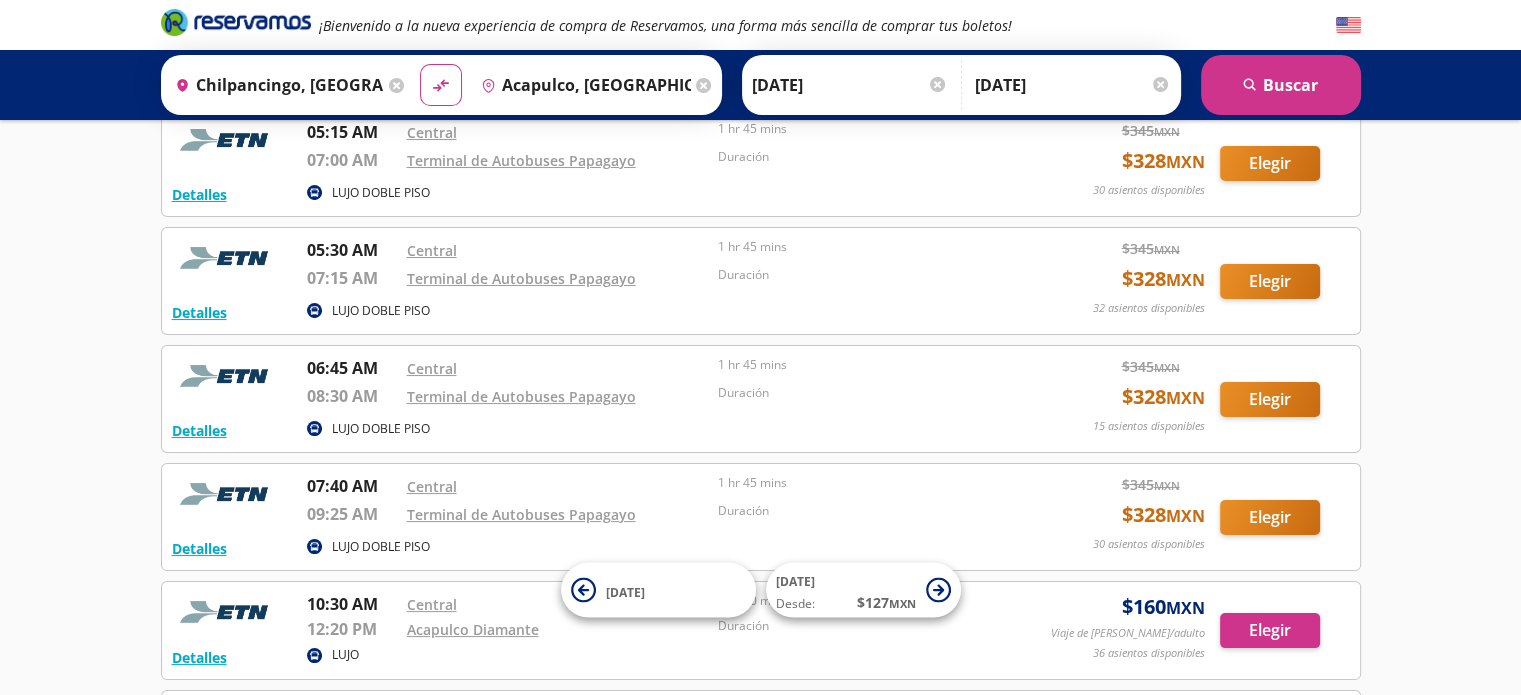 scroll, scrollTop: 0, scrollLeft: 0, axis: both 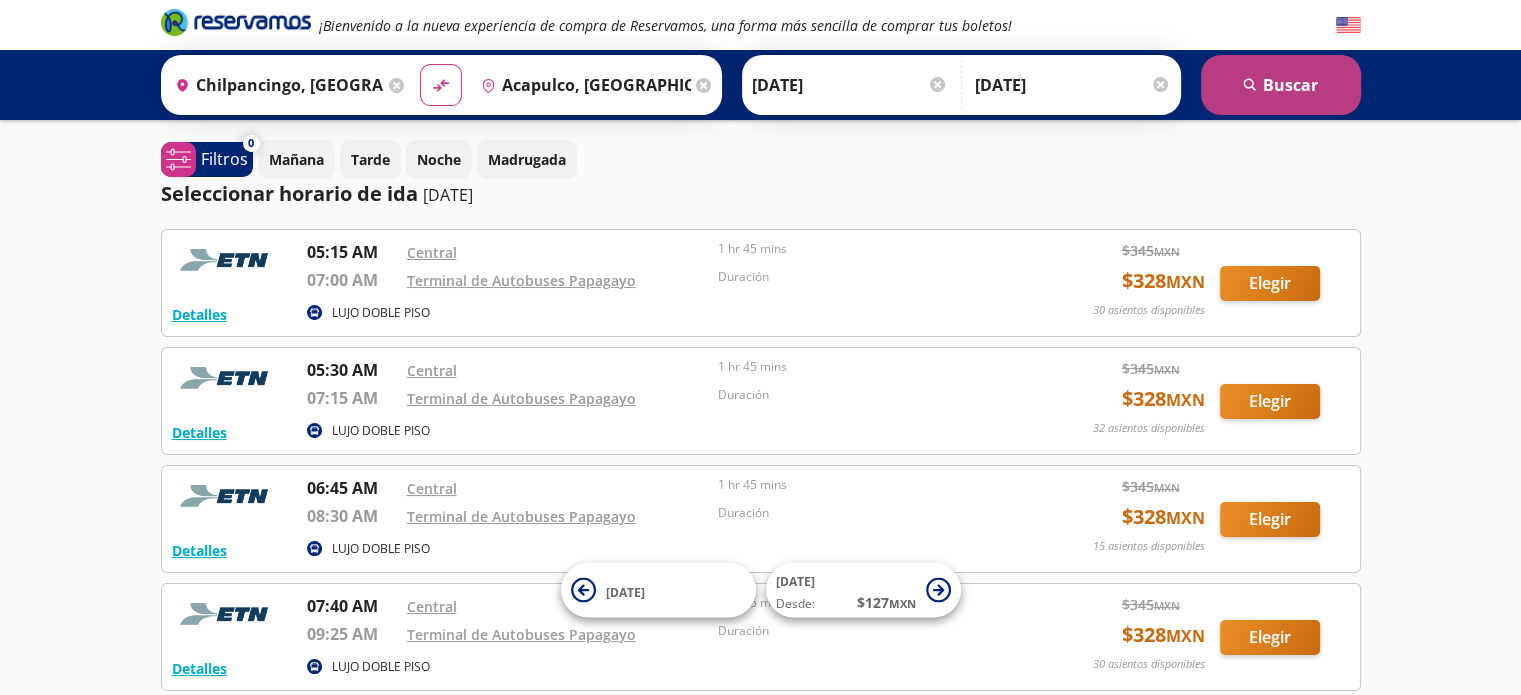 click on "search
[GEOGRAPHIC_DATA]" at bounding box center (1281, 85) 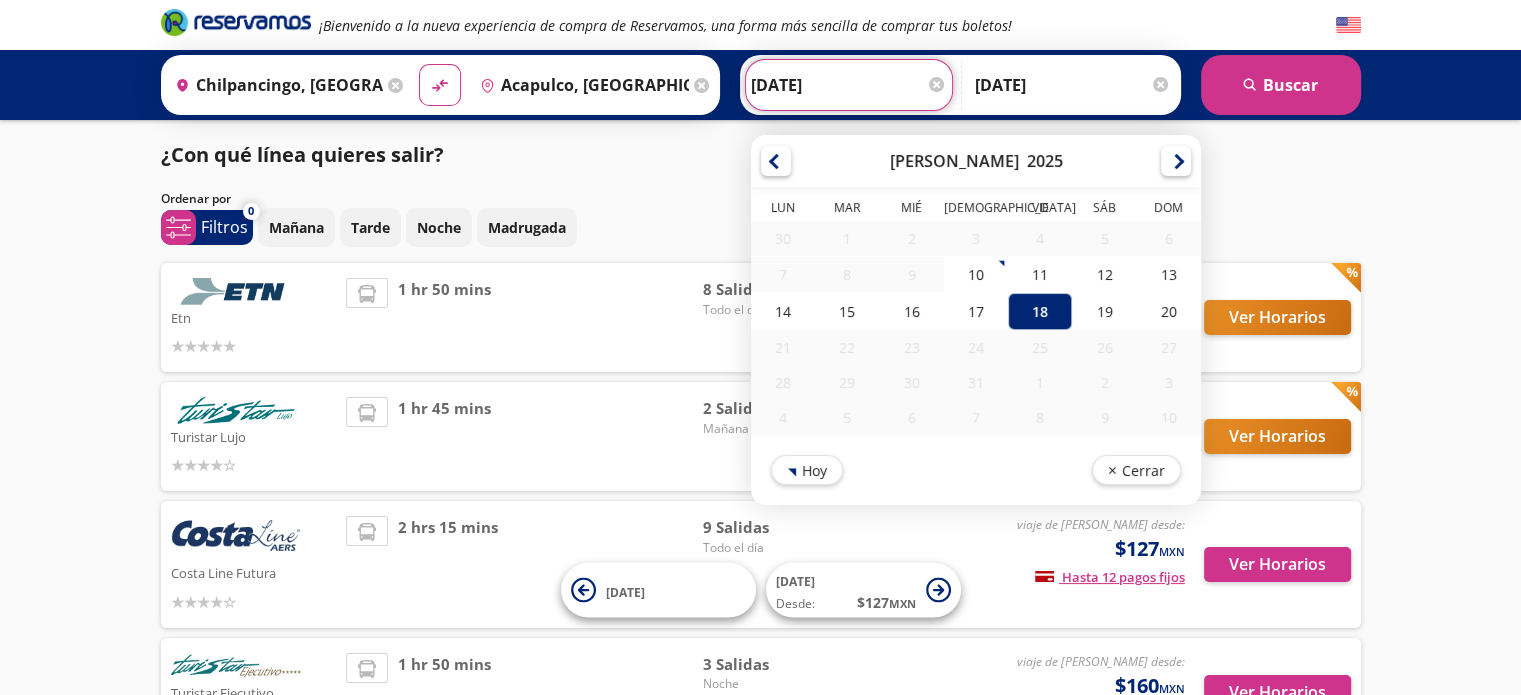 click on "[DATE]" at bounding box center [849, 85] 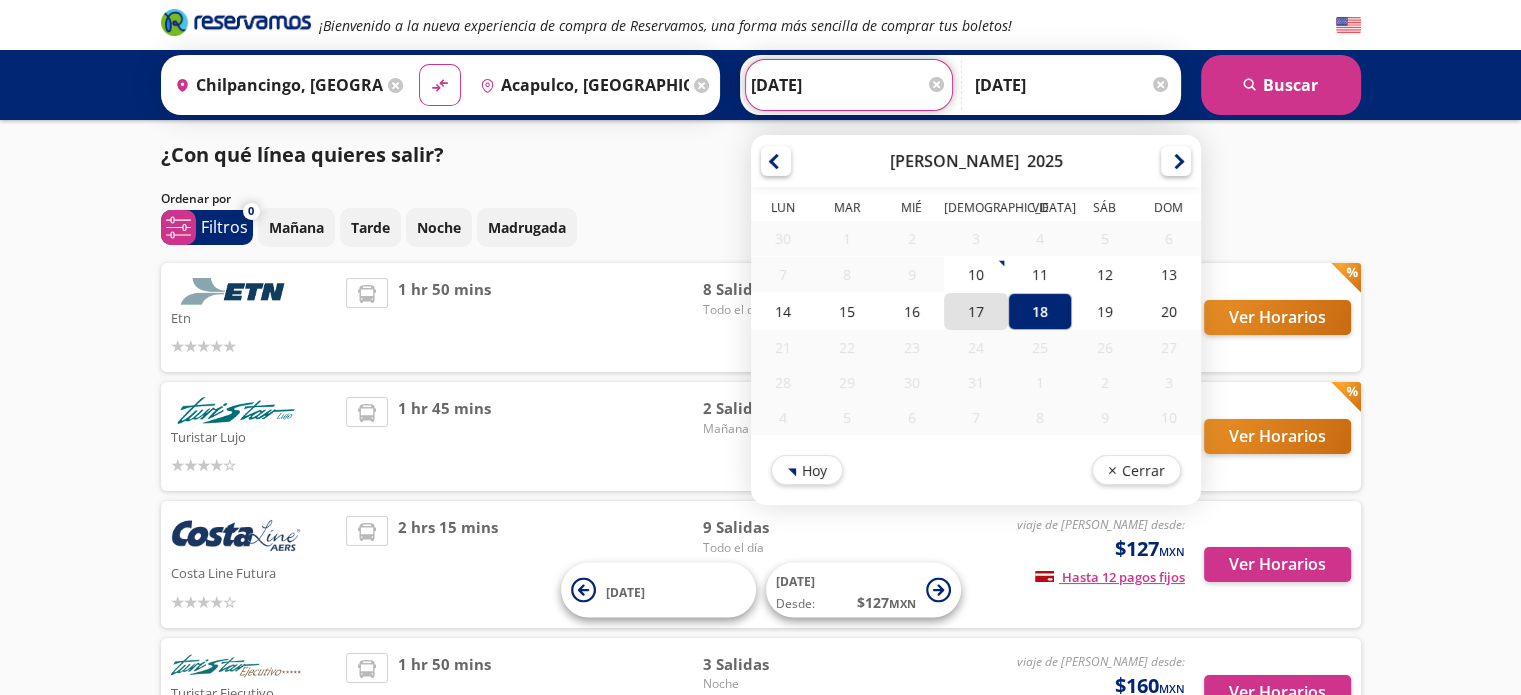 click on "17" at bounding box center (975, 311) 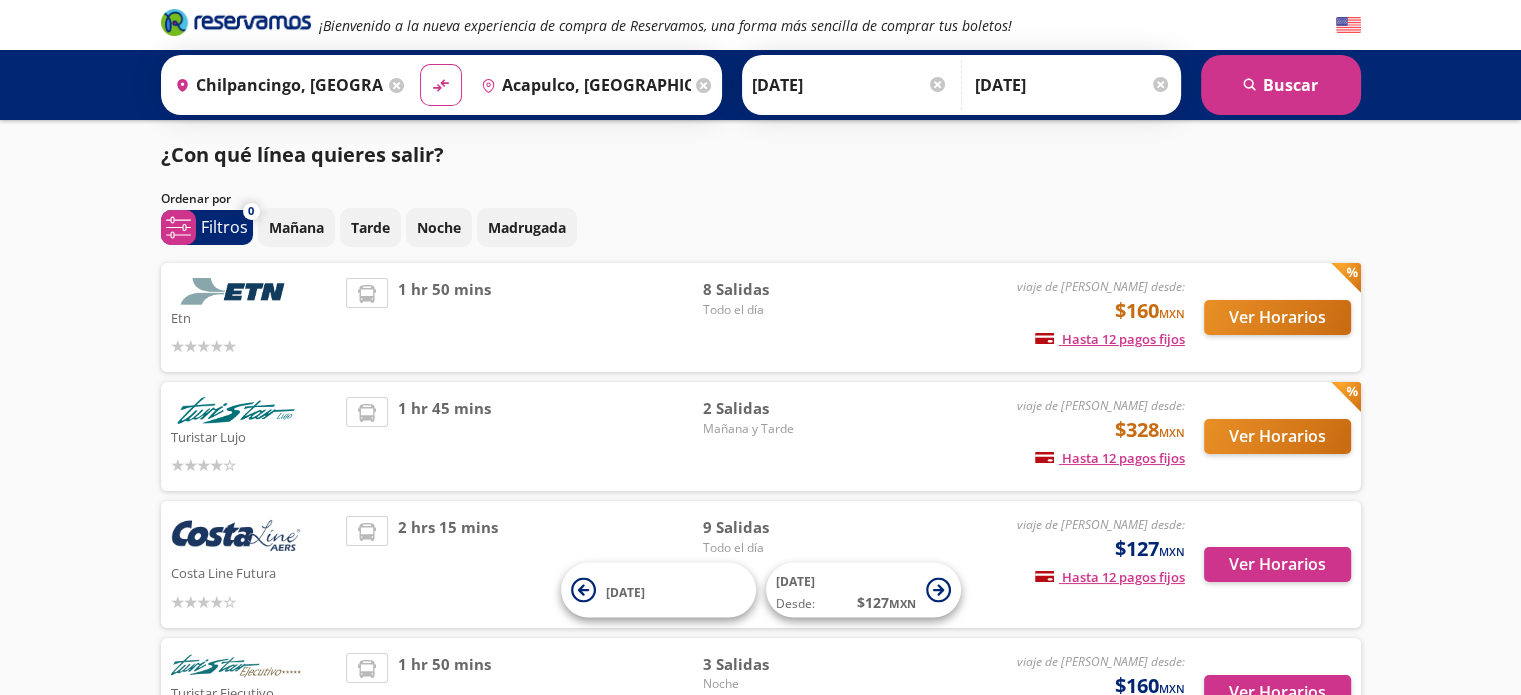 click on "[DATE]" at bounding box center [1073, 85] 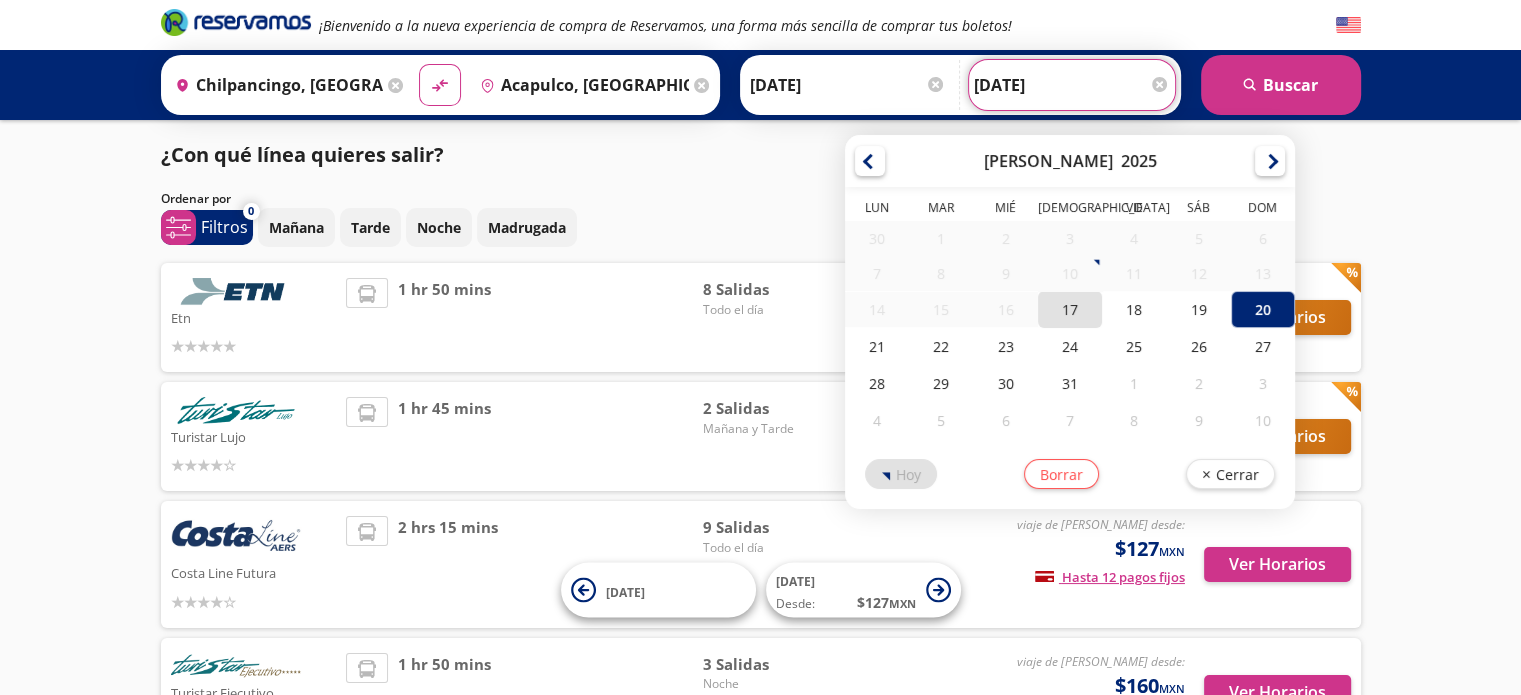 click on "17" at bounding box center [1070, 309] 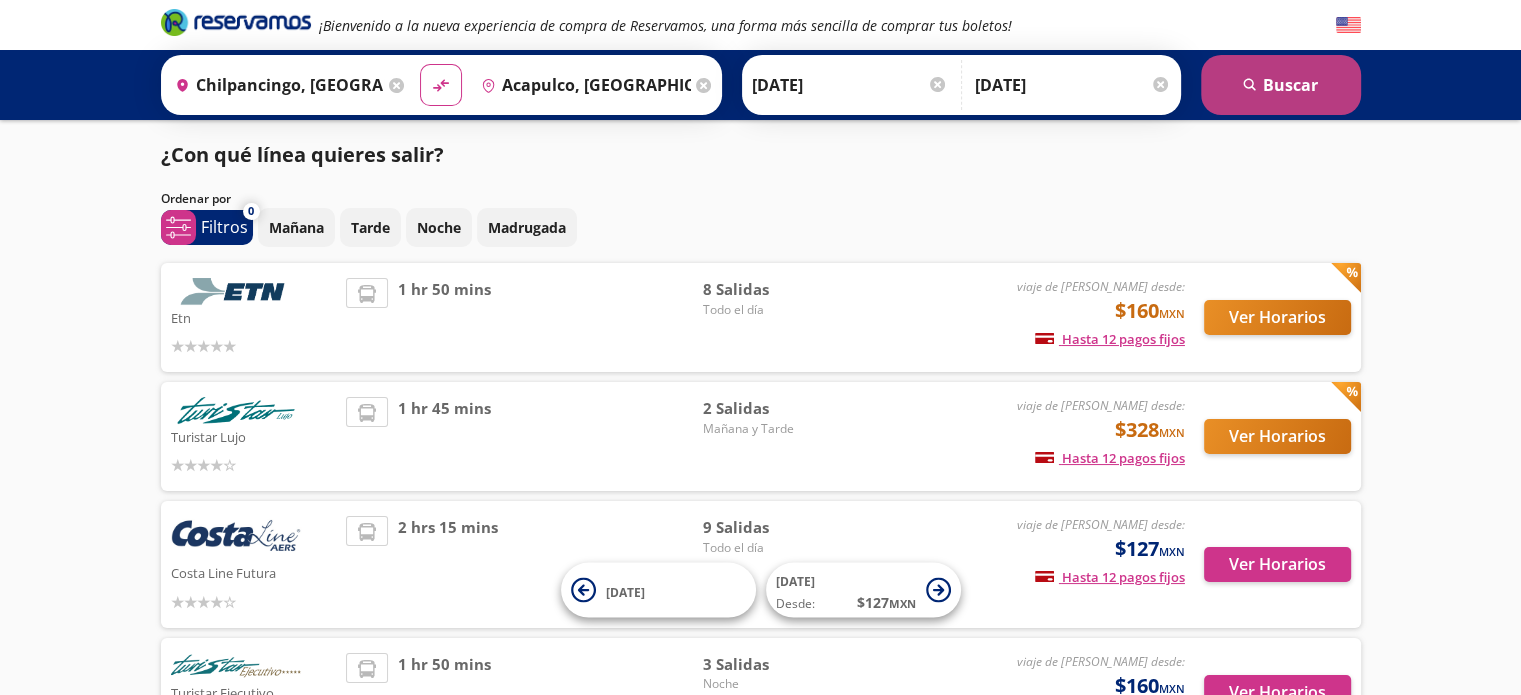 click on "search
[GEOGRAPHIC_DATA]" at bounding box center [1281, 85] 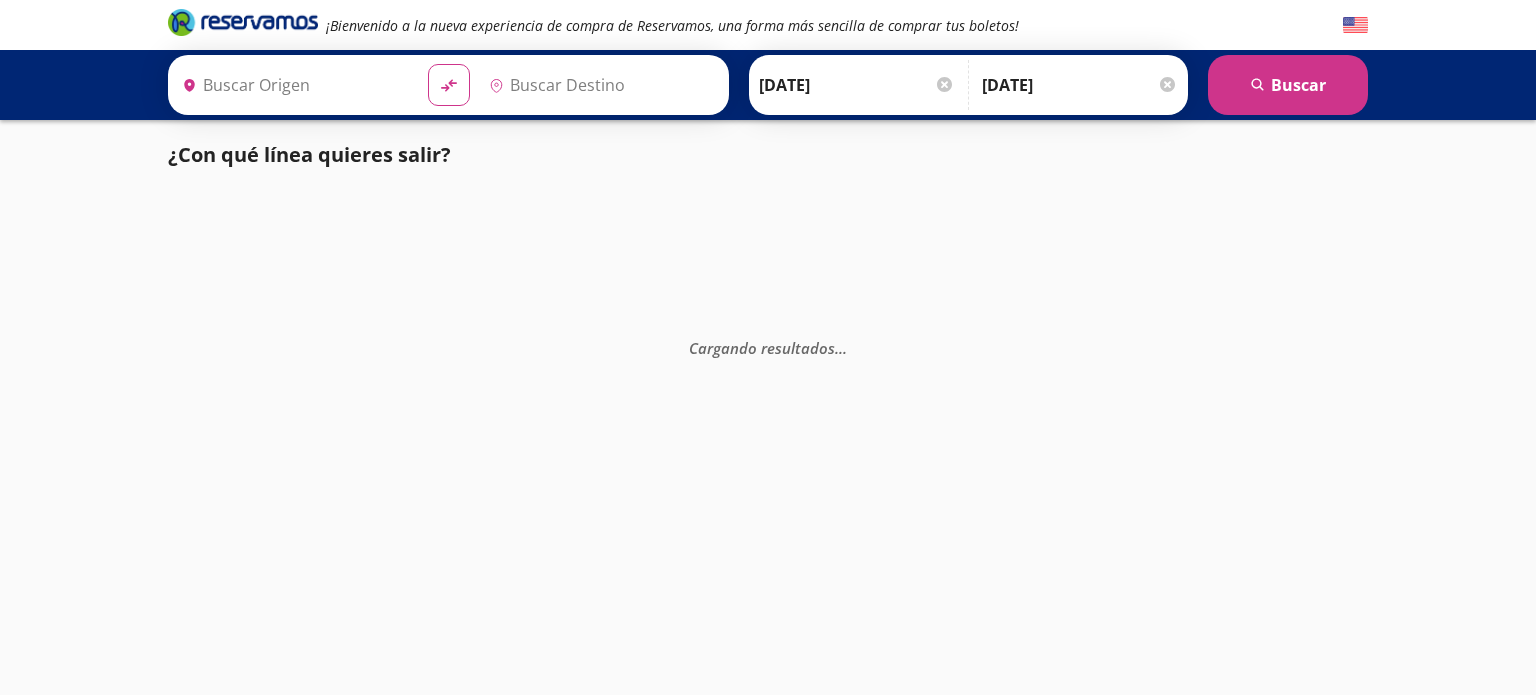 type on "Acapulco, [GEOGRAPHIC_DATA]" 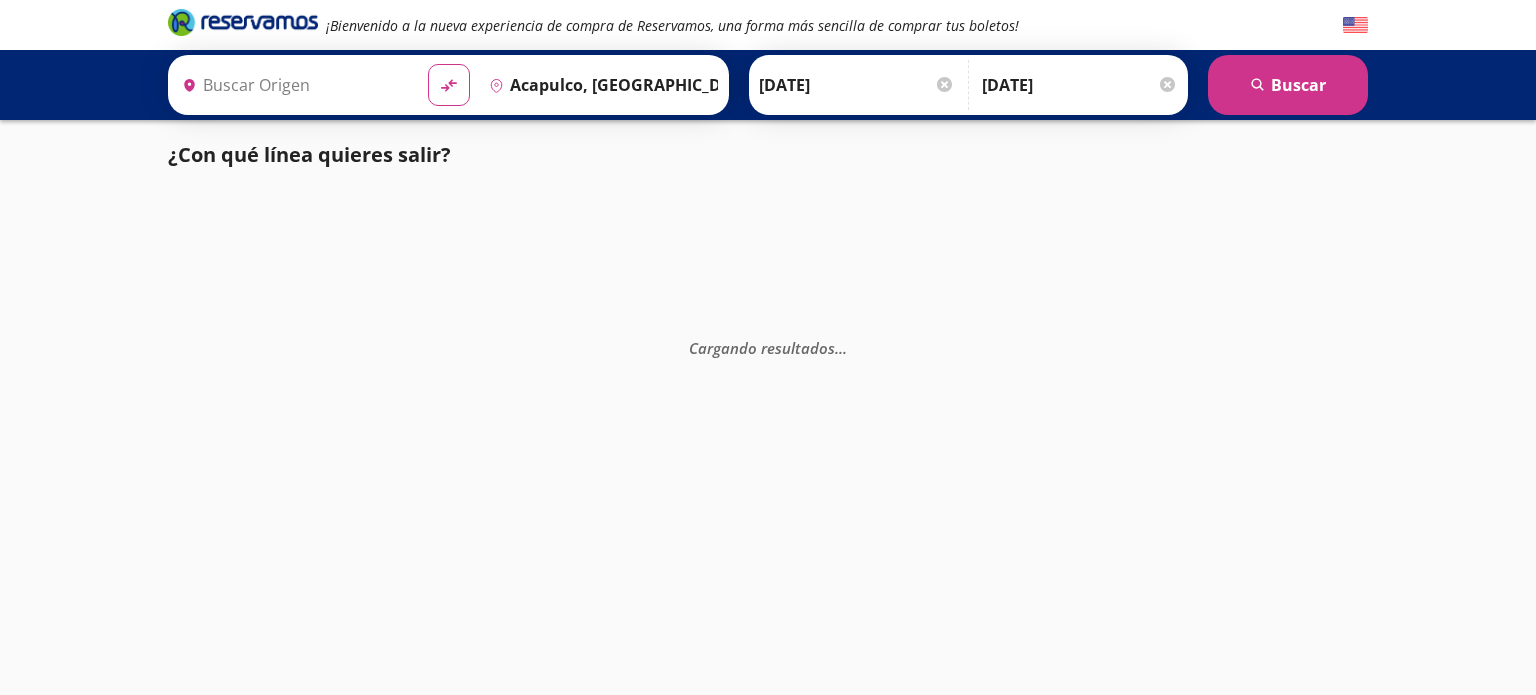 type on "Chilpancingo, [GEOGRAPHIC_DATA]" 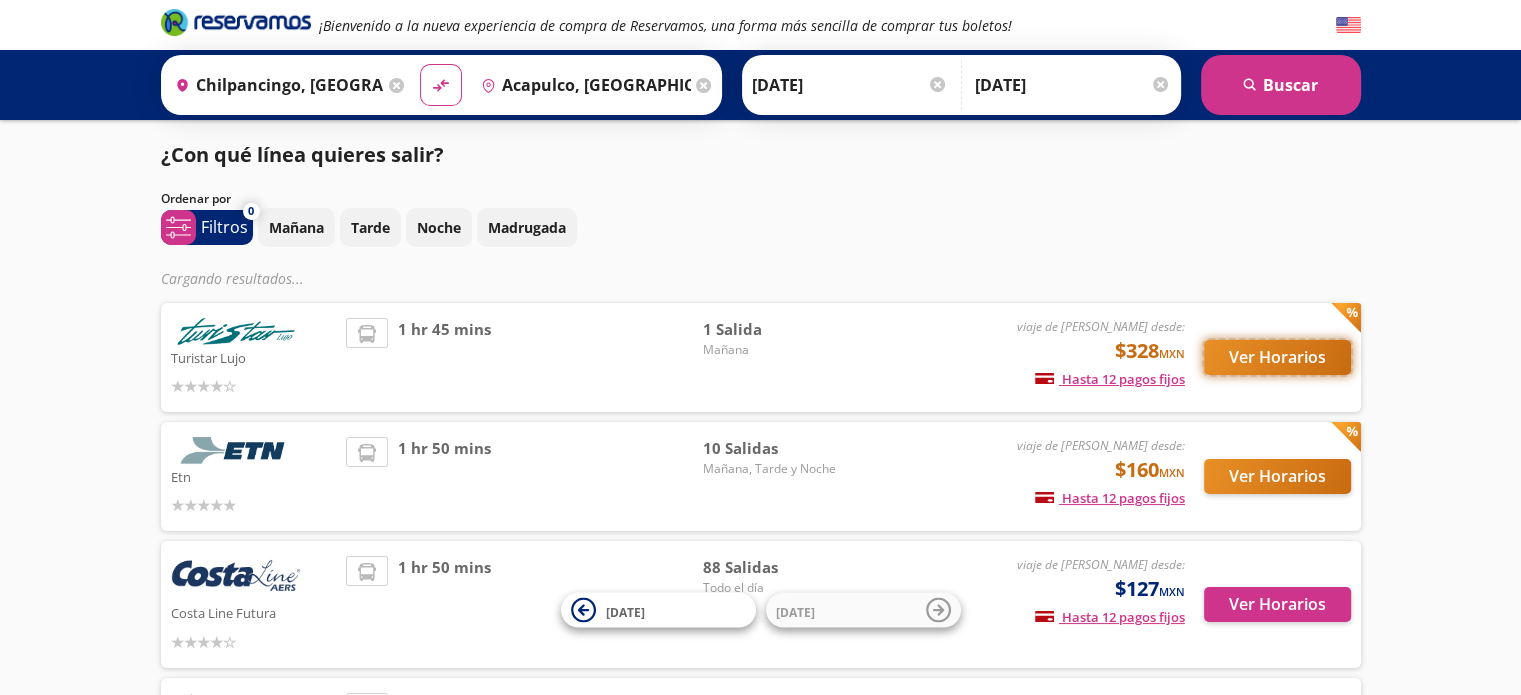 click on "Ver Horarios" at bounding box center [1277, 357] 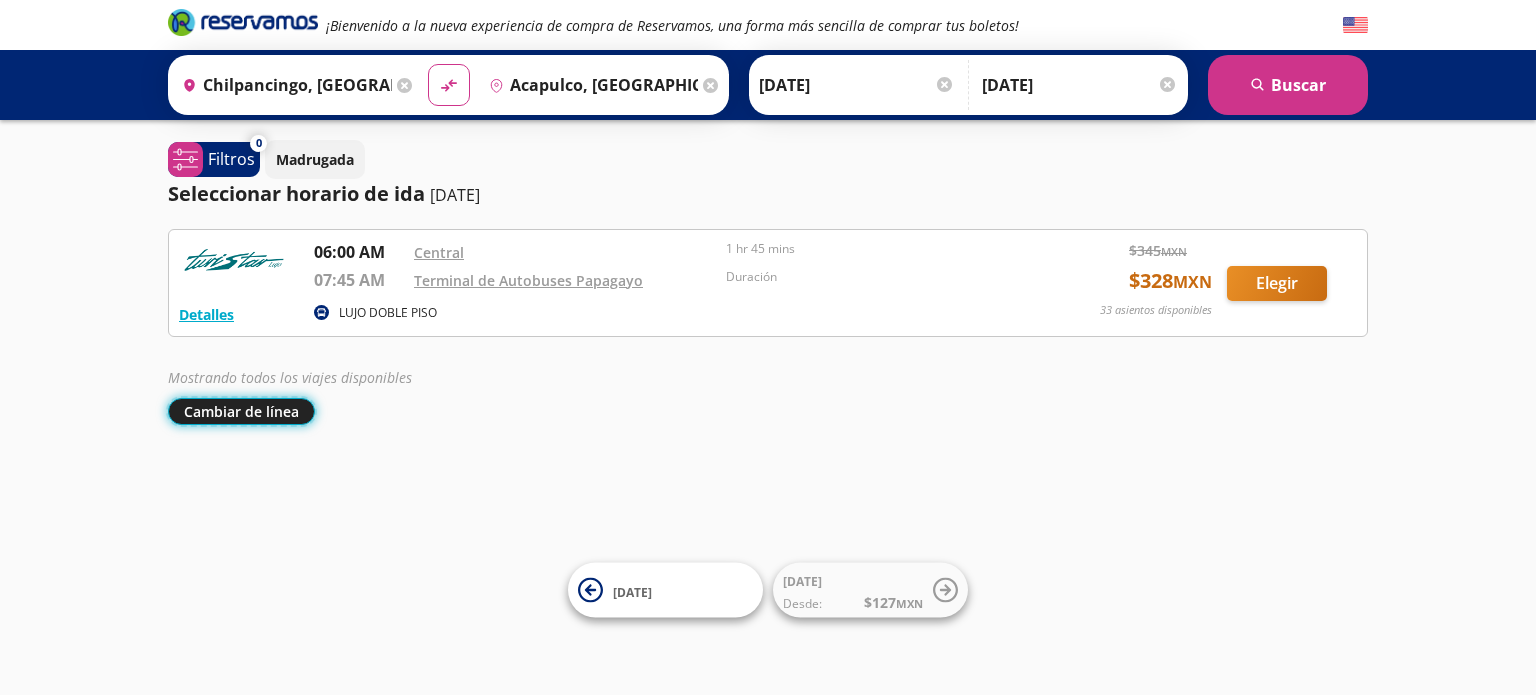 click on "Cambiar de línea" at bounding box center [241, 411] 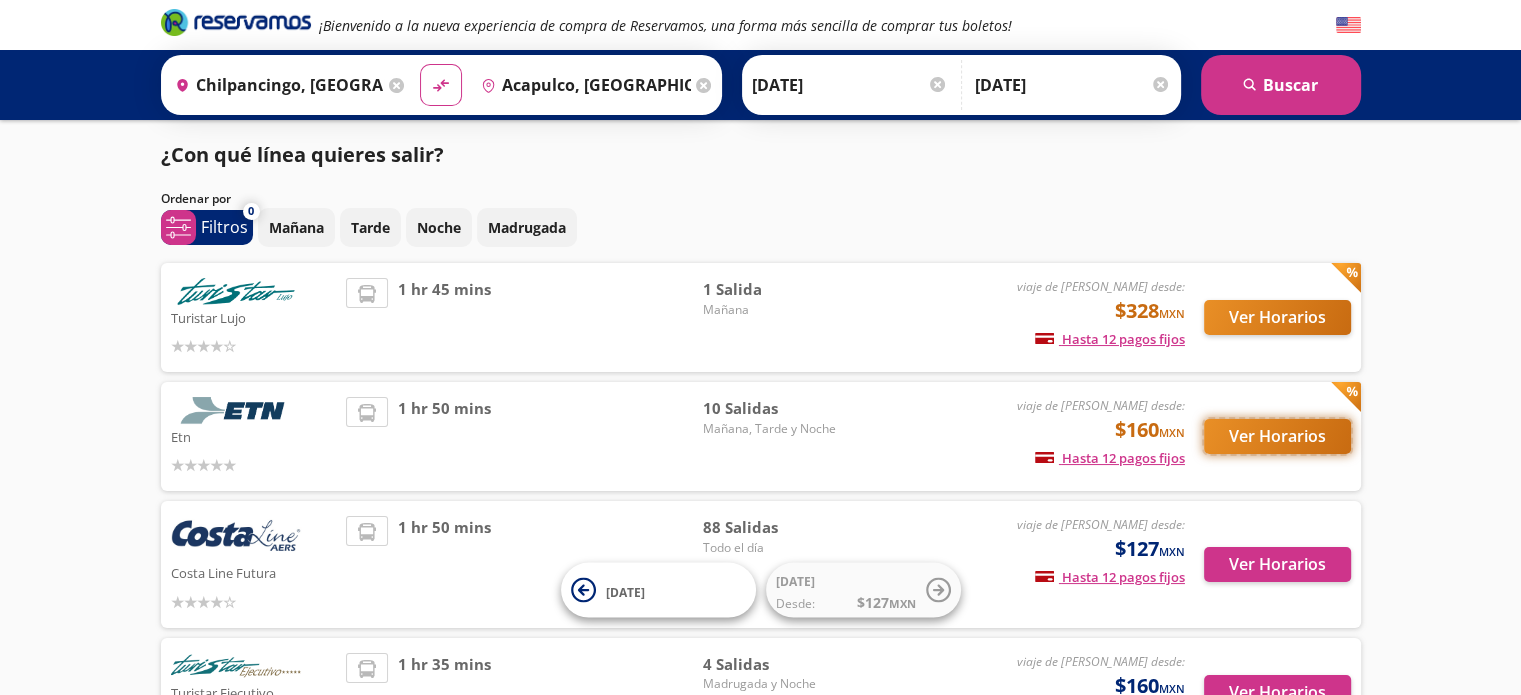click on "Ver Horarios" at bounding box center [1277, 436] 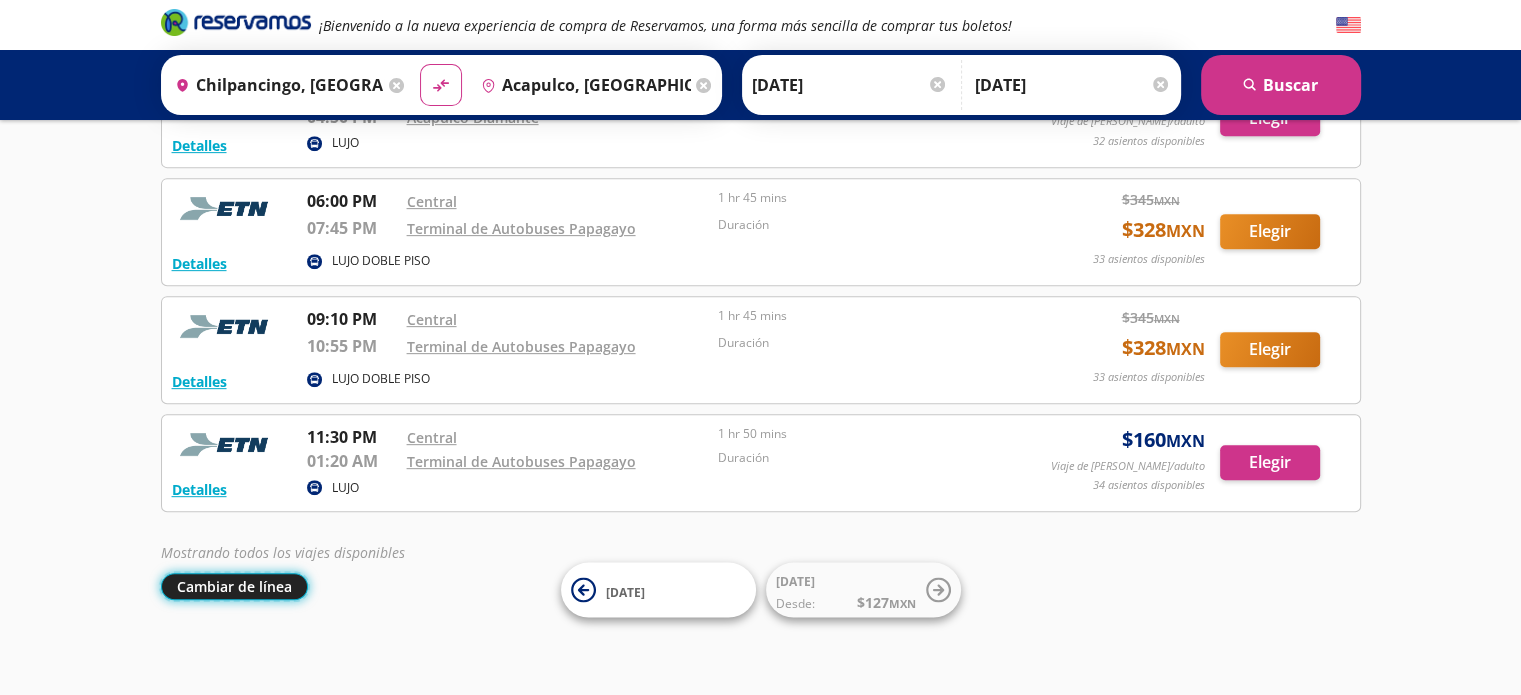 click on "Cambiar de línea" at bounding box center (234, 586) 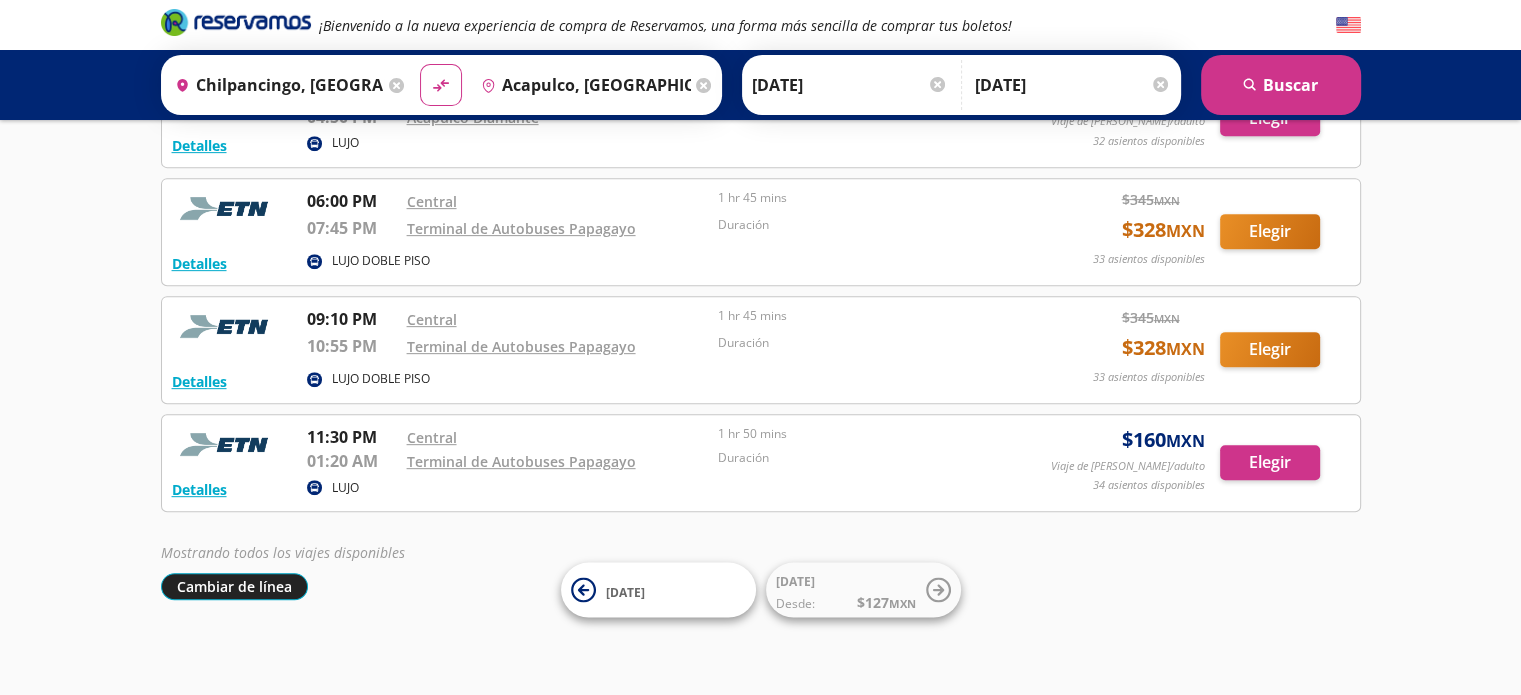 scroll, scrollTop: 165, scrollLeft: 0, axis: vertical 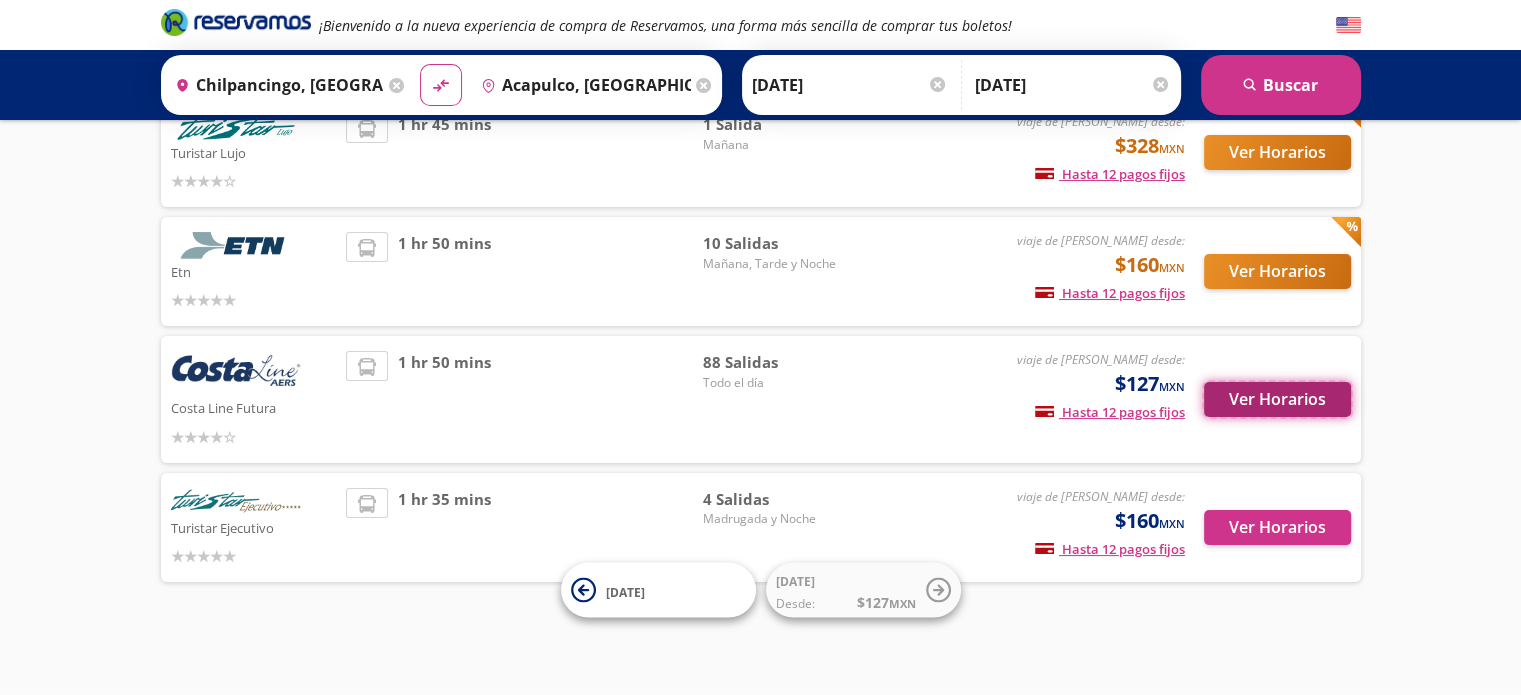click on "Ver Horarios" at bounding box center (1277, 399) 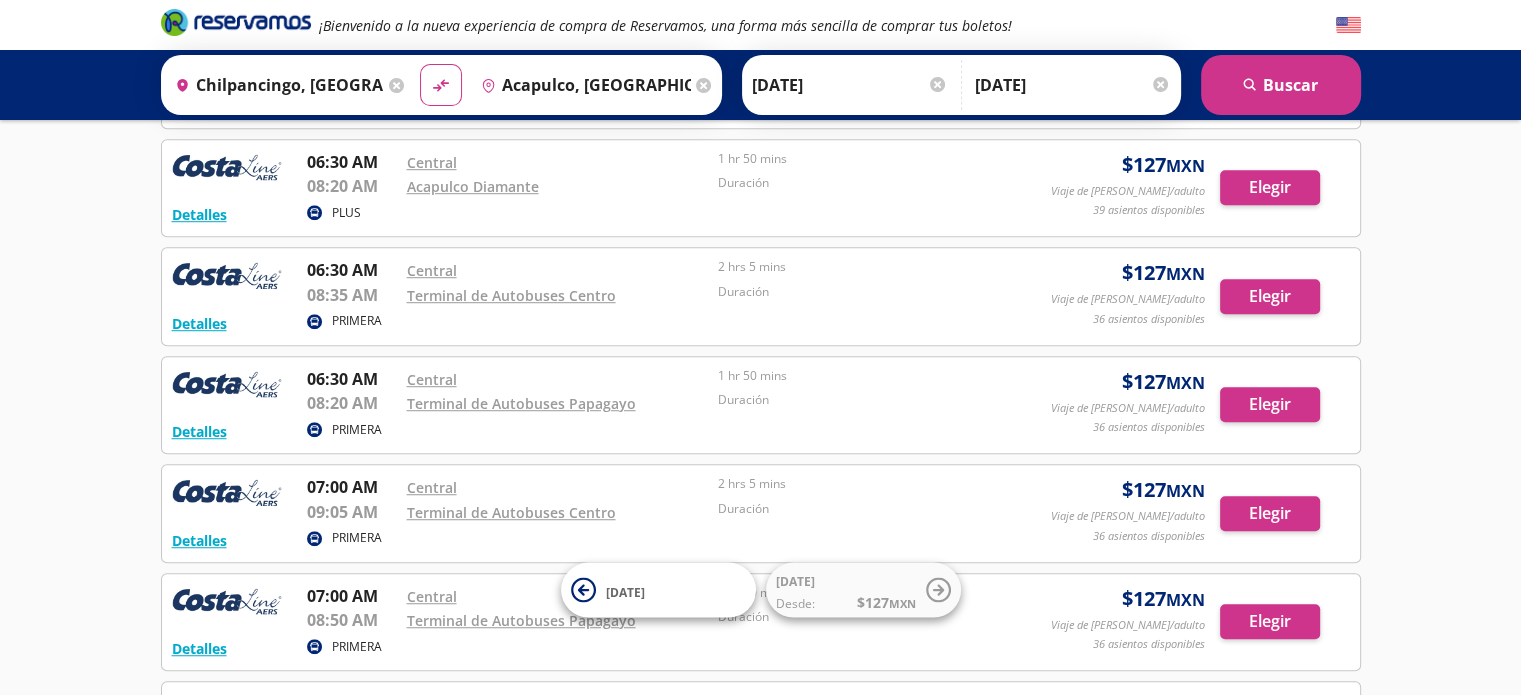 scroll, scrollTop: 1311, scrollLeft: 0, axis: vertical 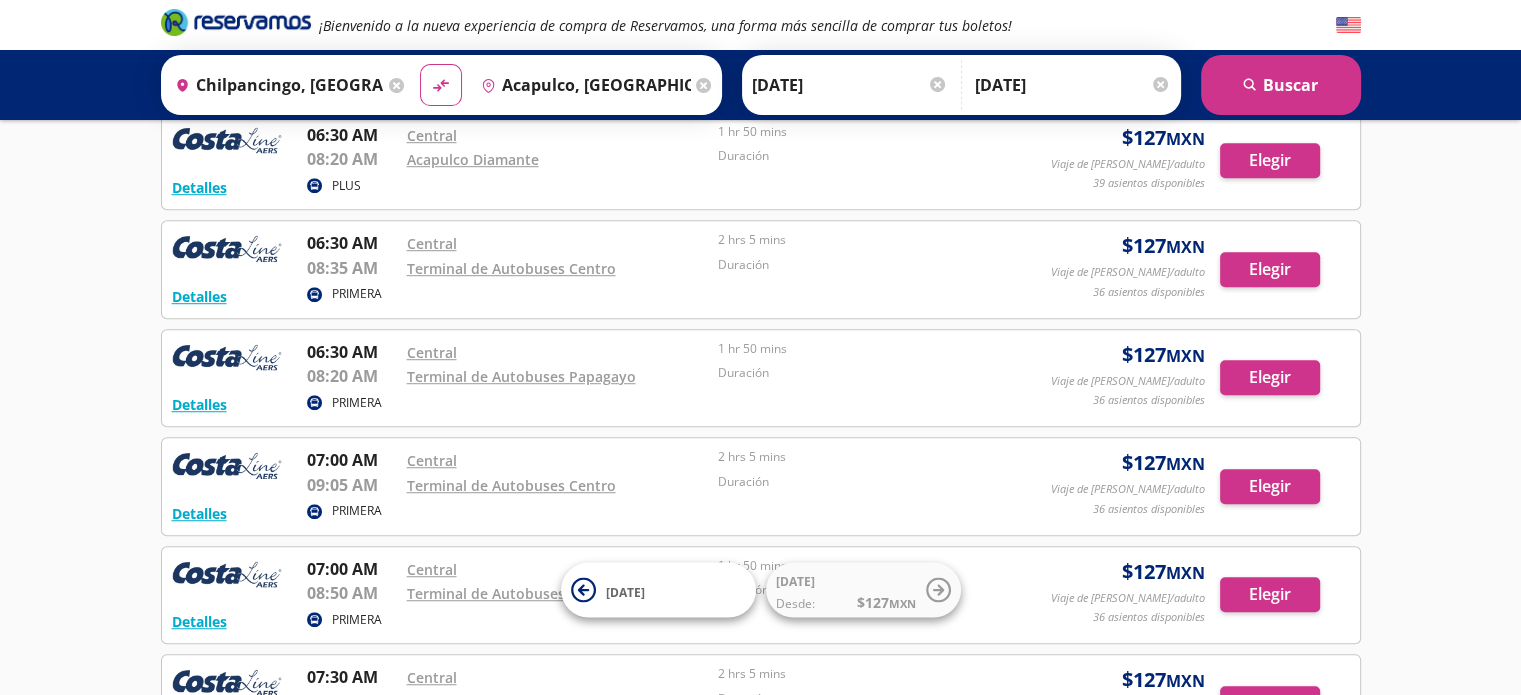 click 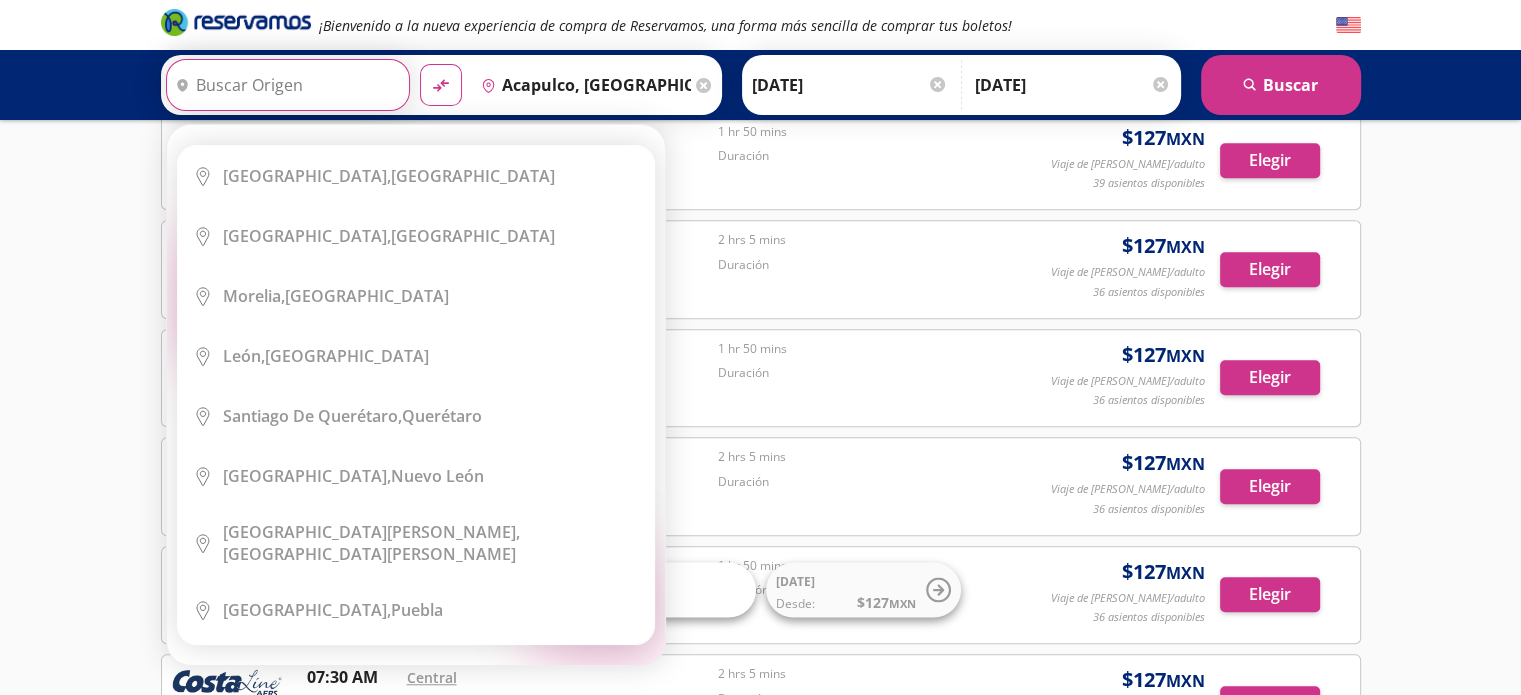type 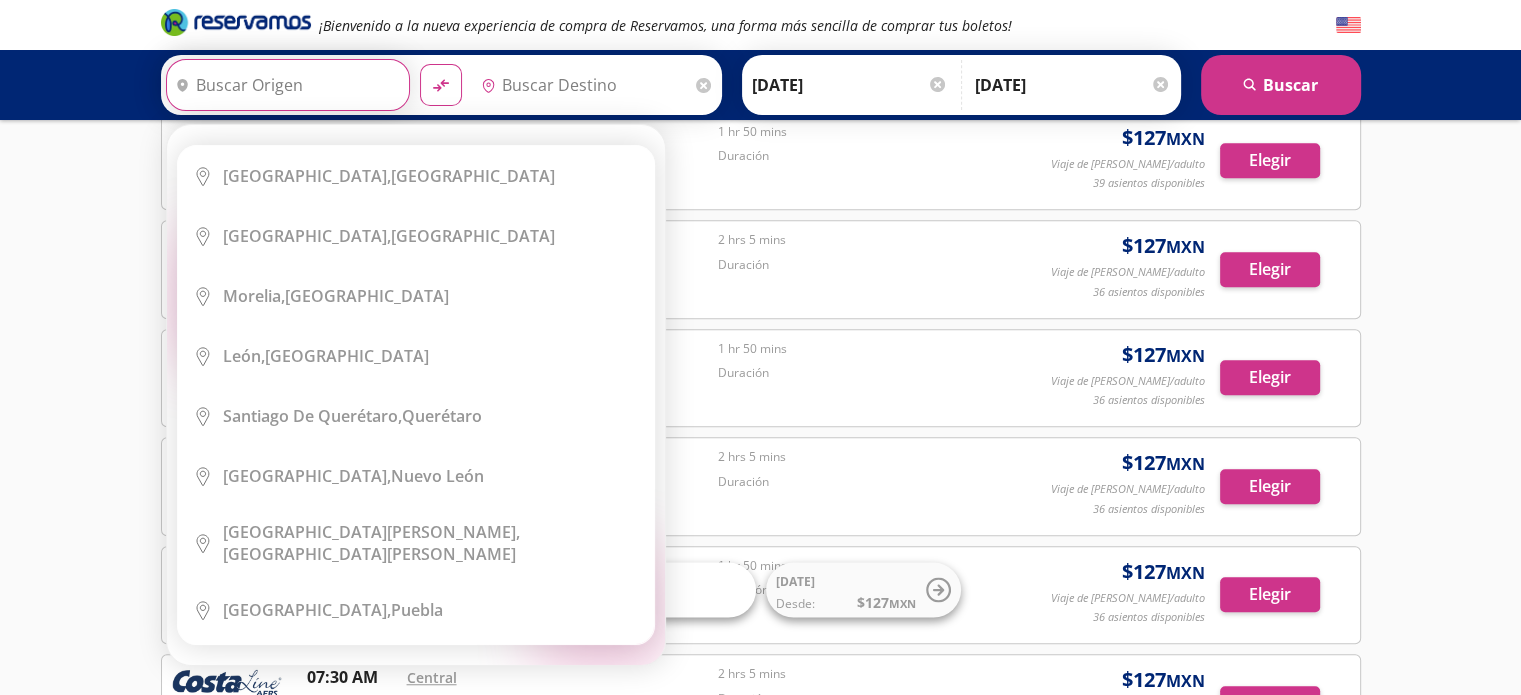 scroll, scrollTop: 0, scrollLeft: 0, axis: both 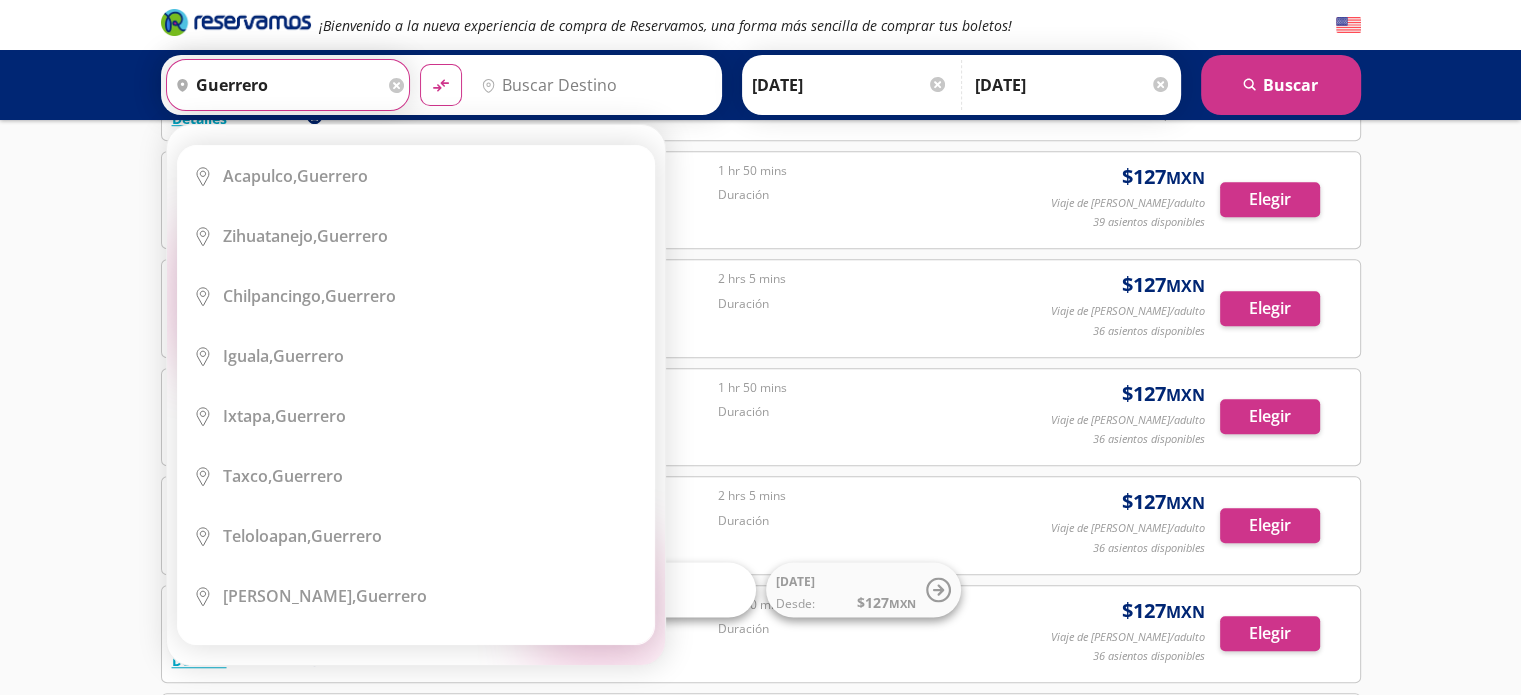 click on "¡Bienvenido a la nueva experiencia de compra de Reservamos, una forma más sencilla de comprar tus boletos! Origen
heroicons:map-pin-20-solid
[GEOGRAPHIC_DATA]
Elige tu origen
Close
Origen
heroicons:map-pin-20-solid
[GEOGRAPHIC_DATA]" at bounding box center [760, 16] 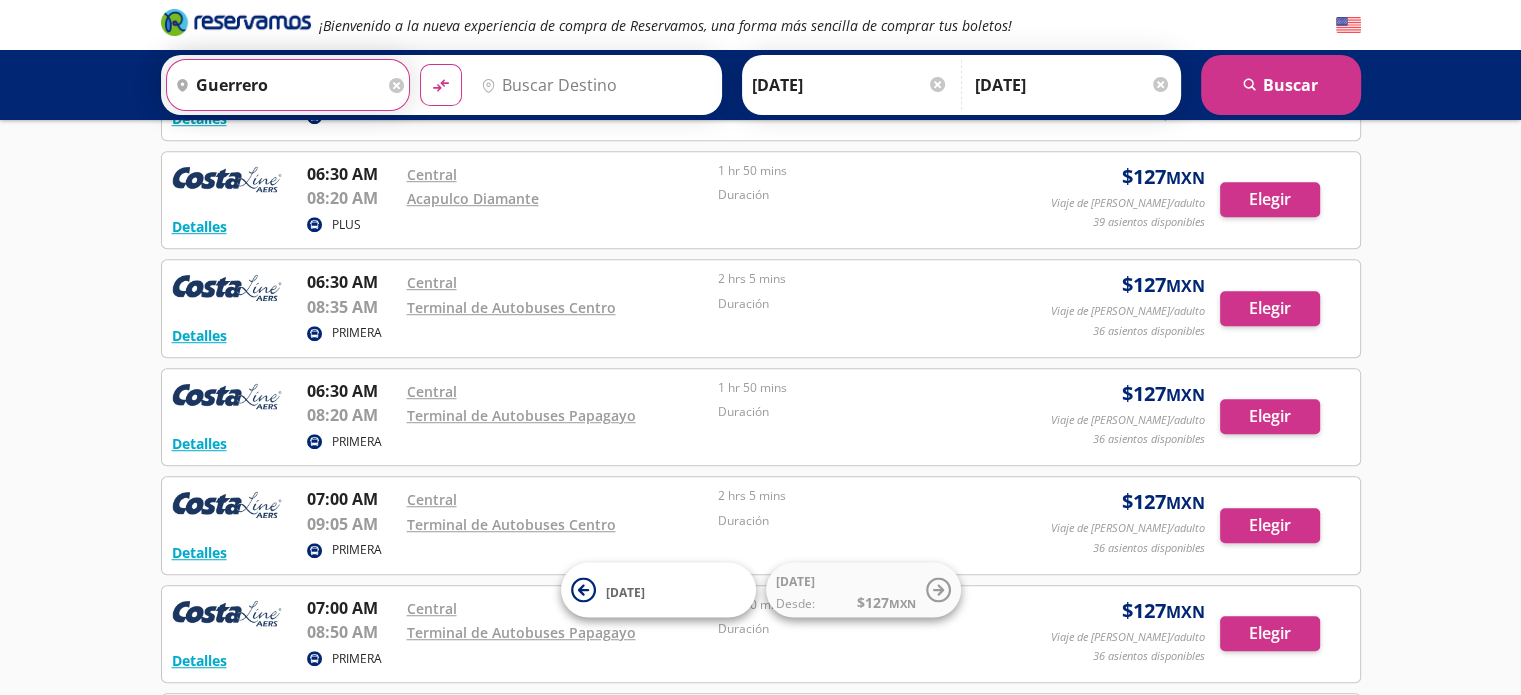drag, startPoint x: 315, startPoint y: 89, endPoint x: 128, endPoint y: 59, distance: 189.39113 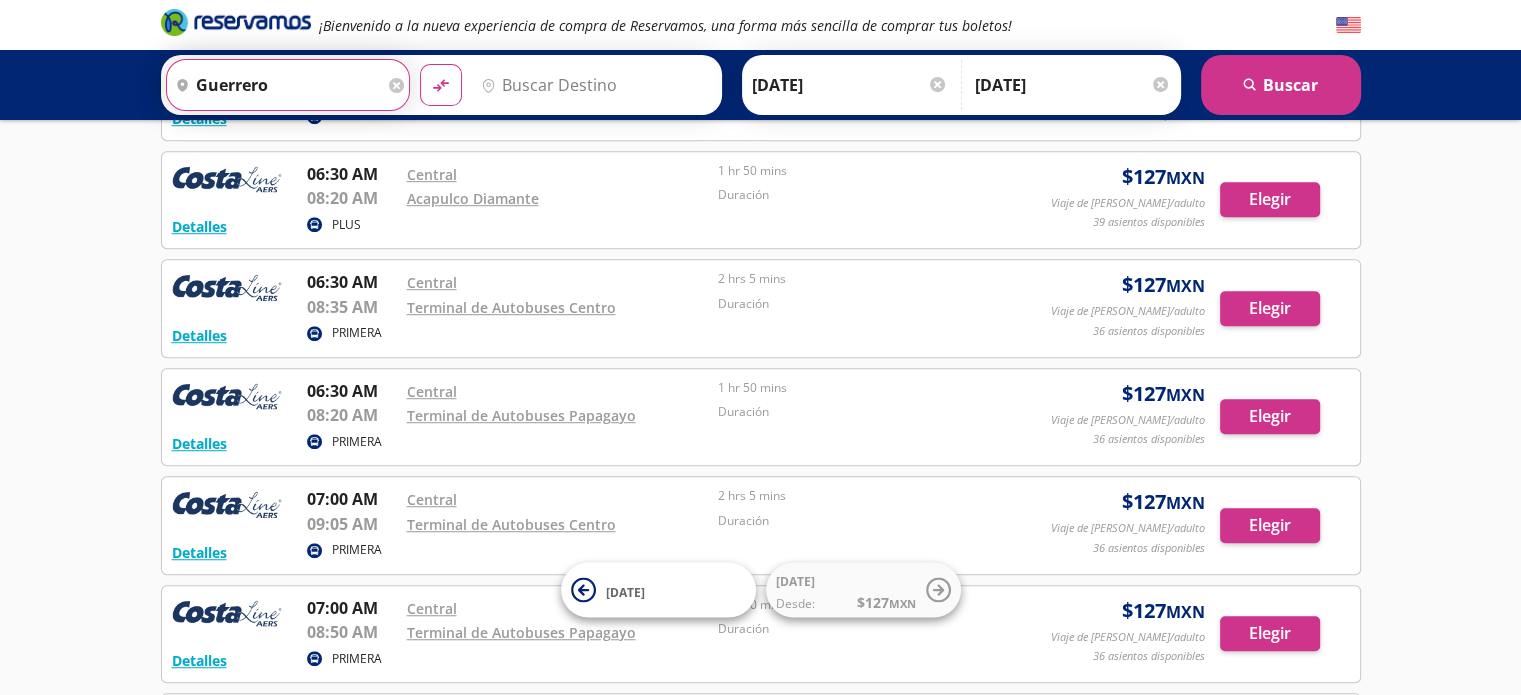 click on "Origen
heroicons:map-pin-20-solid
[GEOGRAPHIC_DATA]
Destino
pin-outline
material-symbols:compare-arrows-rounded
Ida [DATE]
Elige tu fecha de ida
[DATE]     Lun Mar Mié Jue Vie Sáb Dom 30 1 2 3 4 5 6" at bounding box center (760, 85) 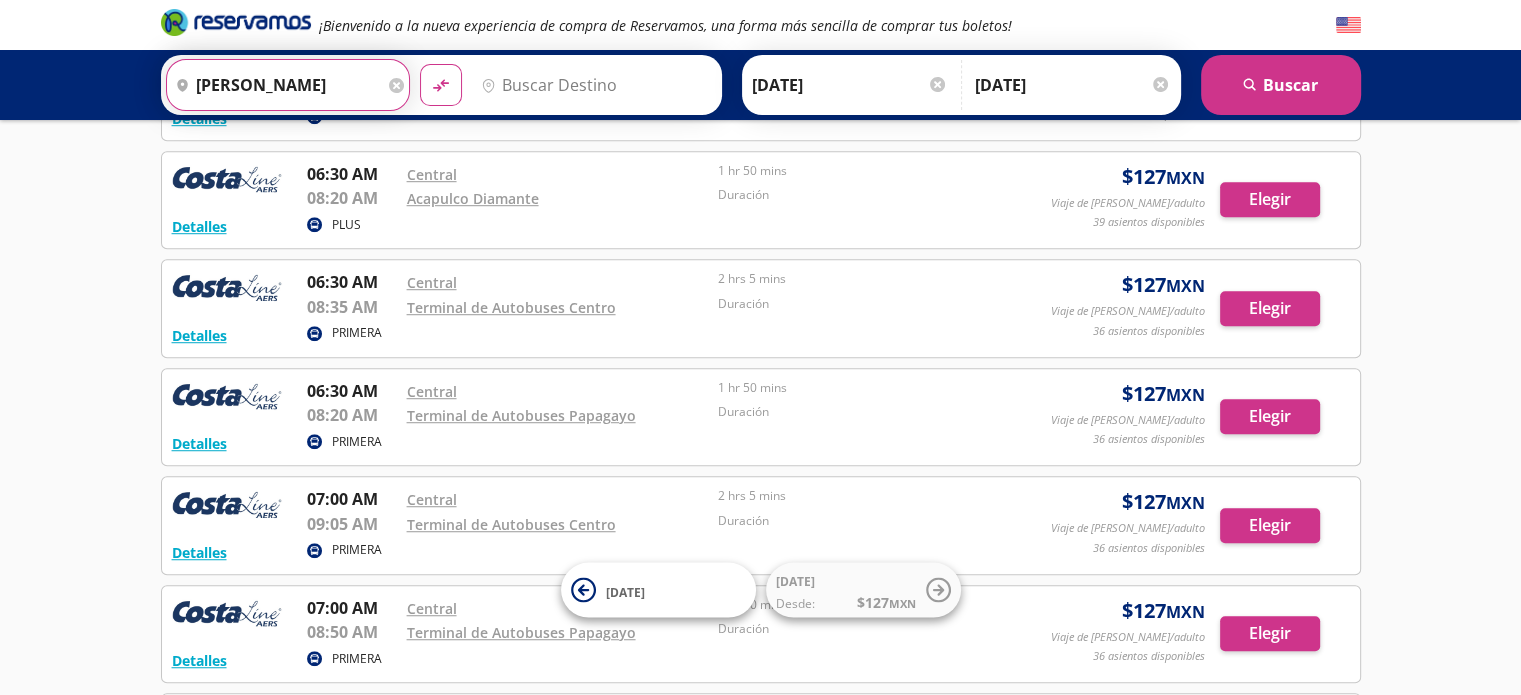 type on "[PERSON_NAME]" 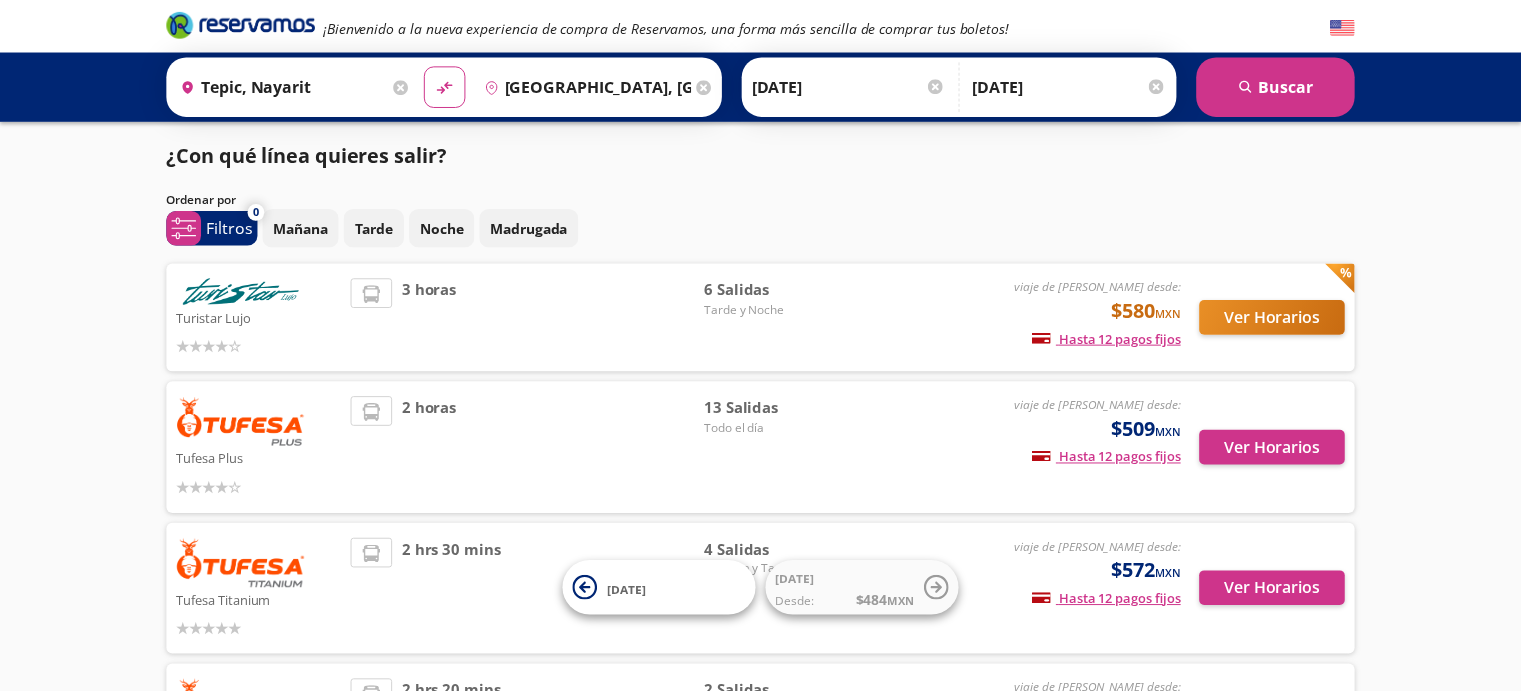 scroll, scrollTop: 0, scrollLeft: 0, axis: both 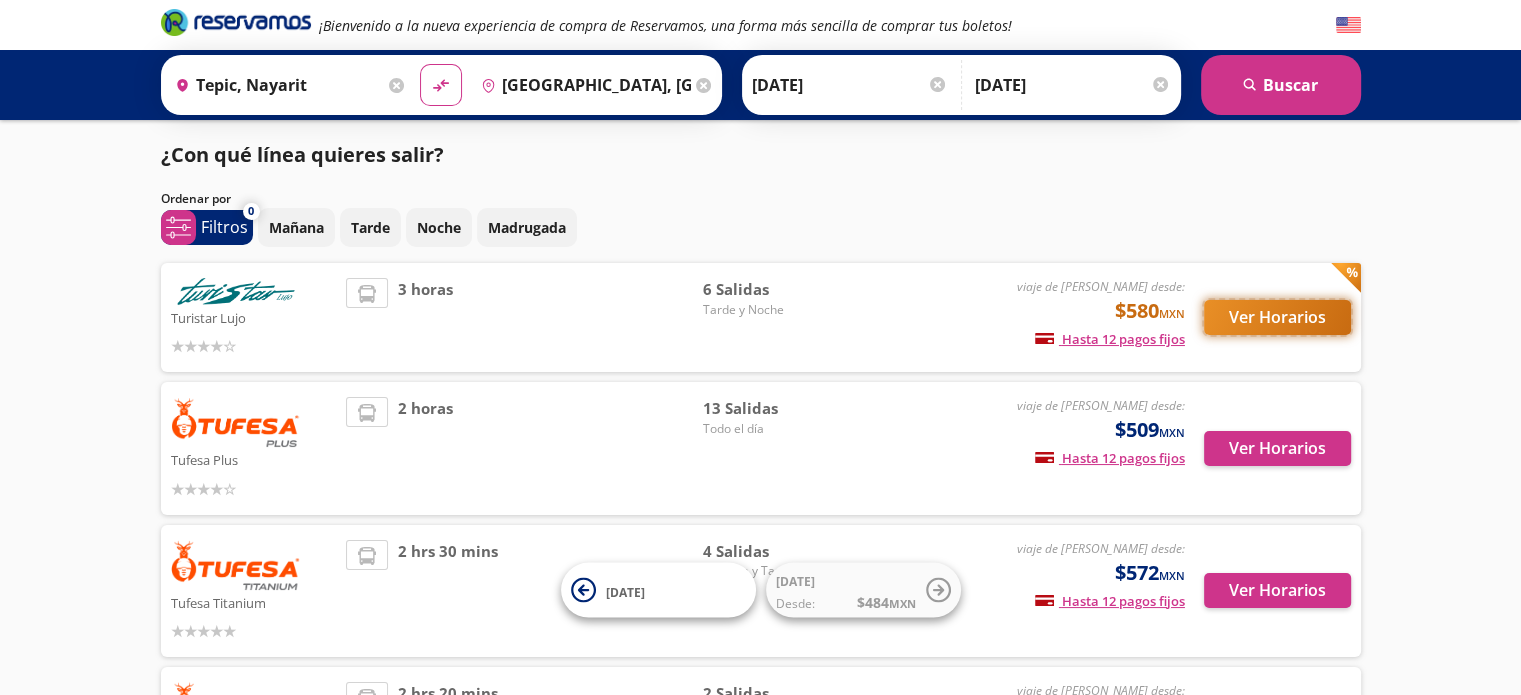 click on "Ver Horarios" at bounding box center [1277, 317] 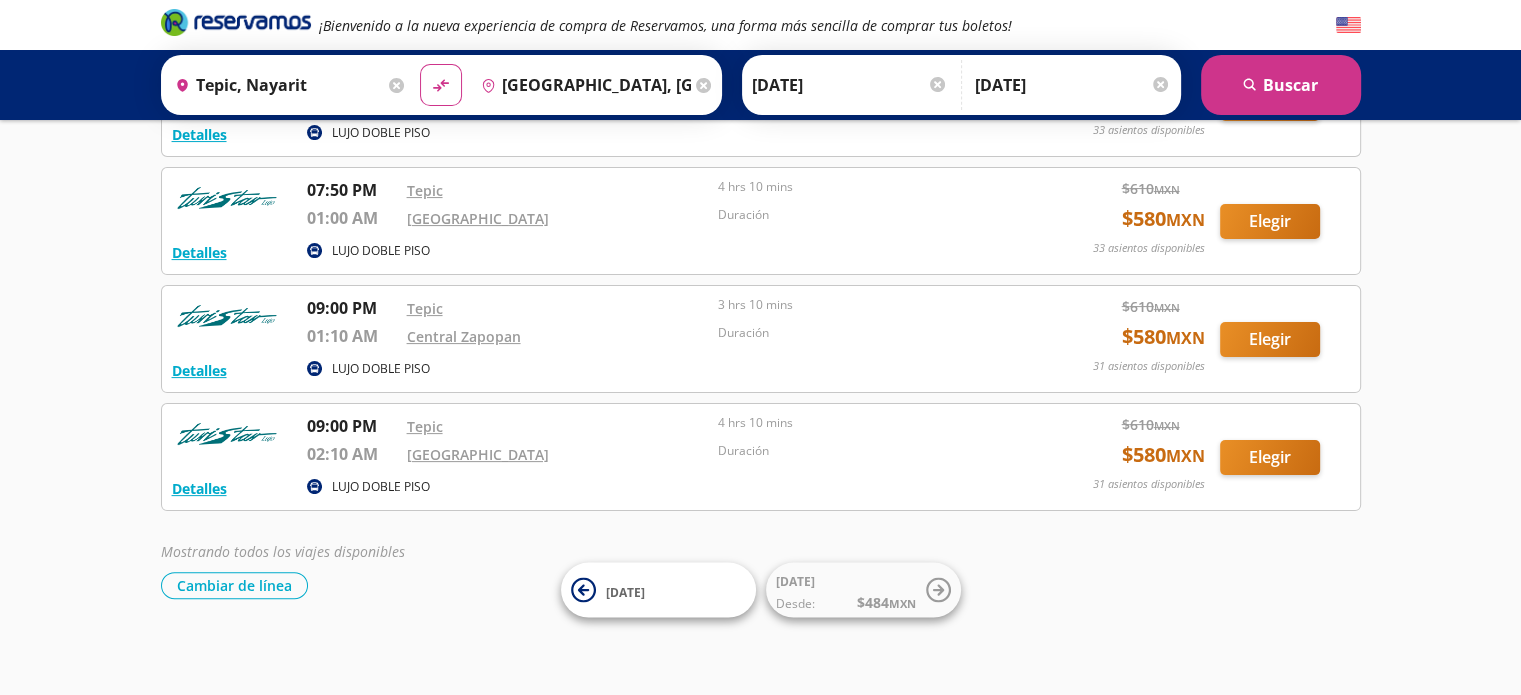 scroll, scrollTop: 0, scrollLeft: 0, axis: both 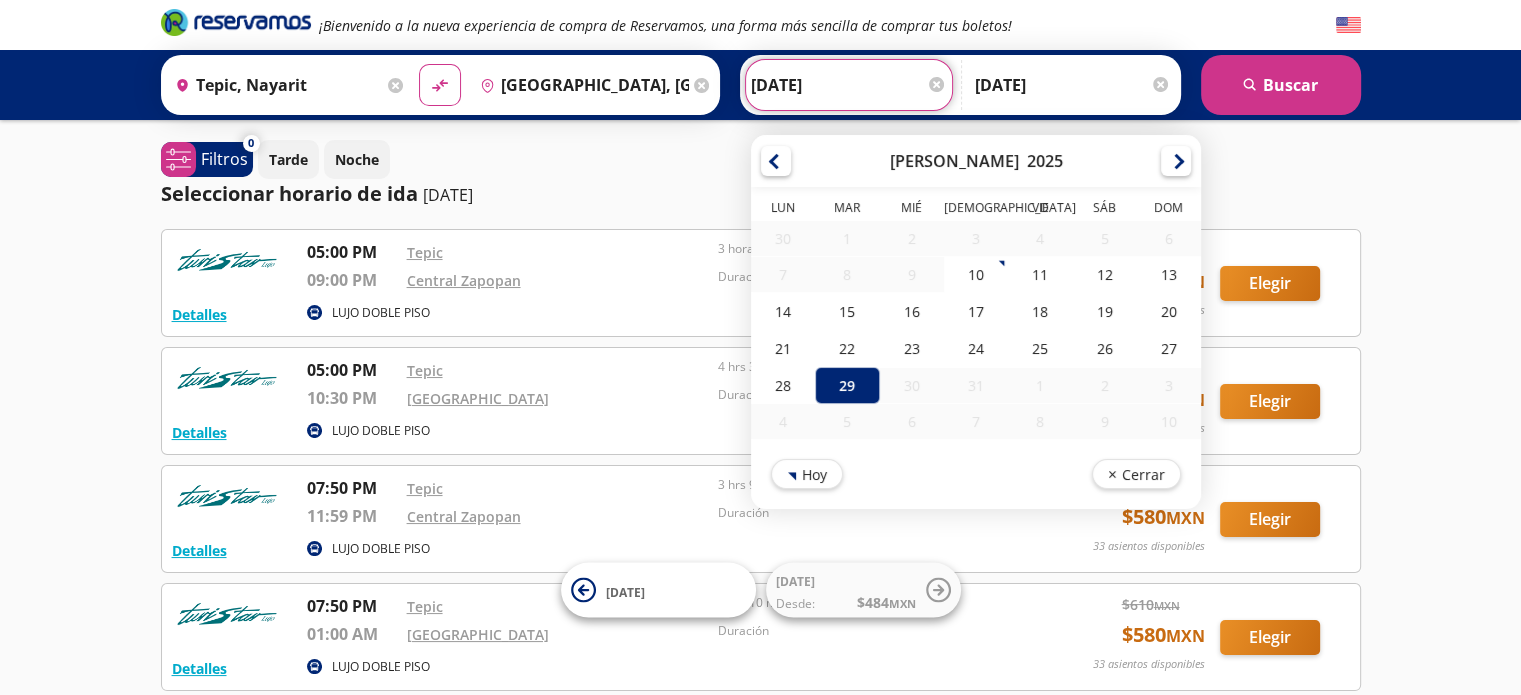 click on "29-Jul-25" at bounding box center (849, 85) 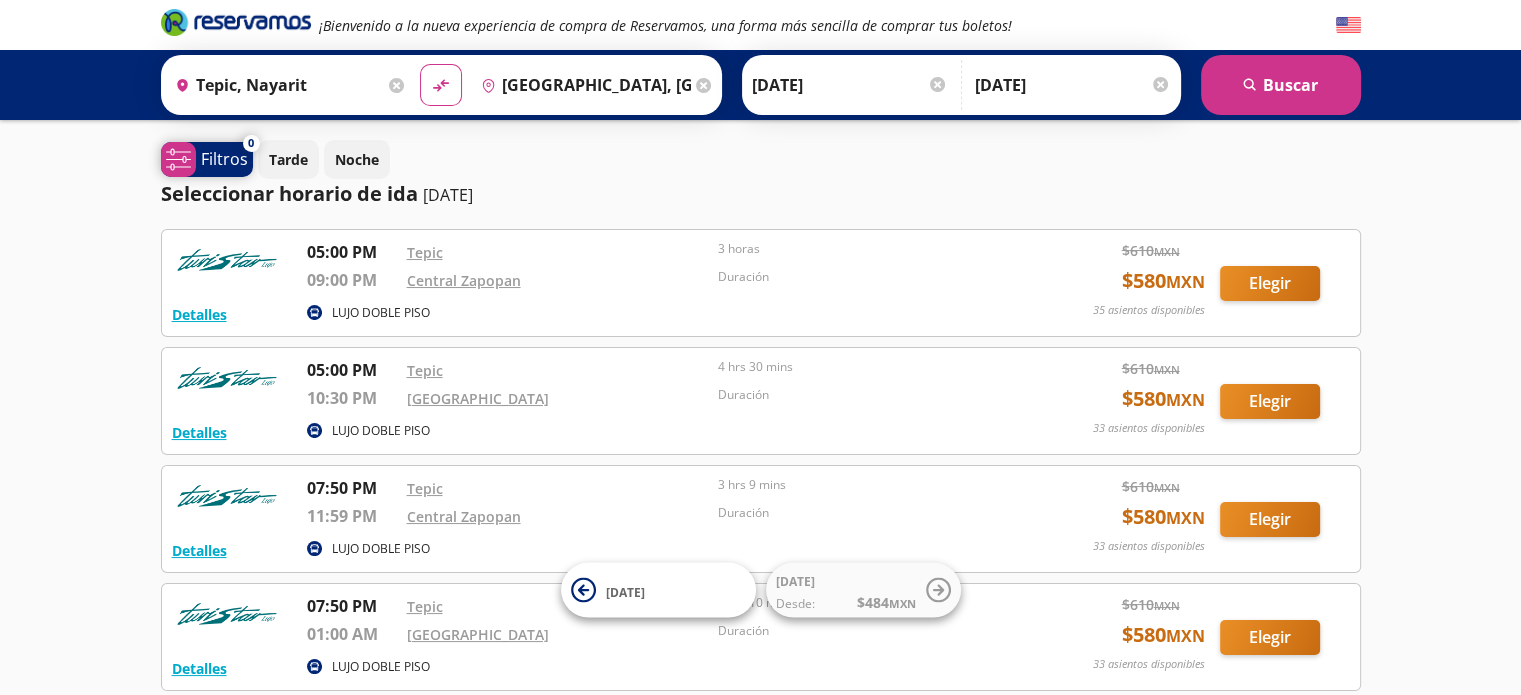 click on "Filtros" at bounding box center (224, 159) 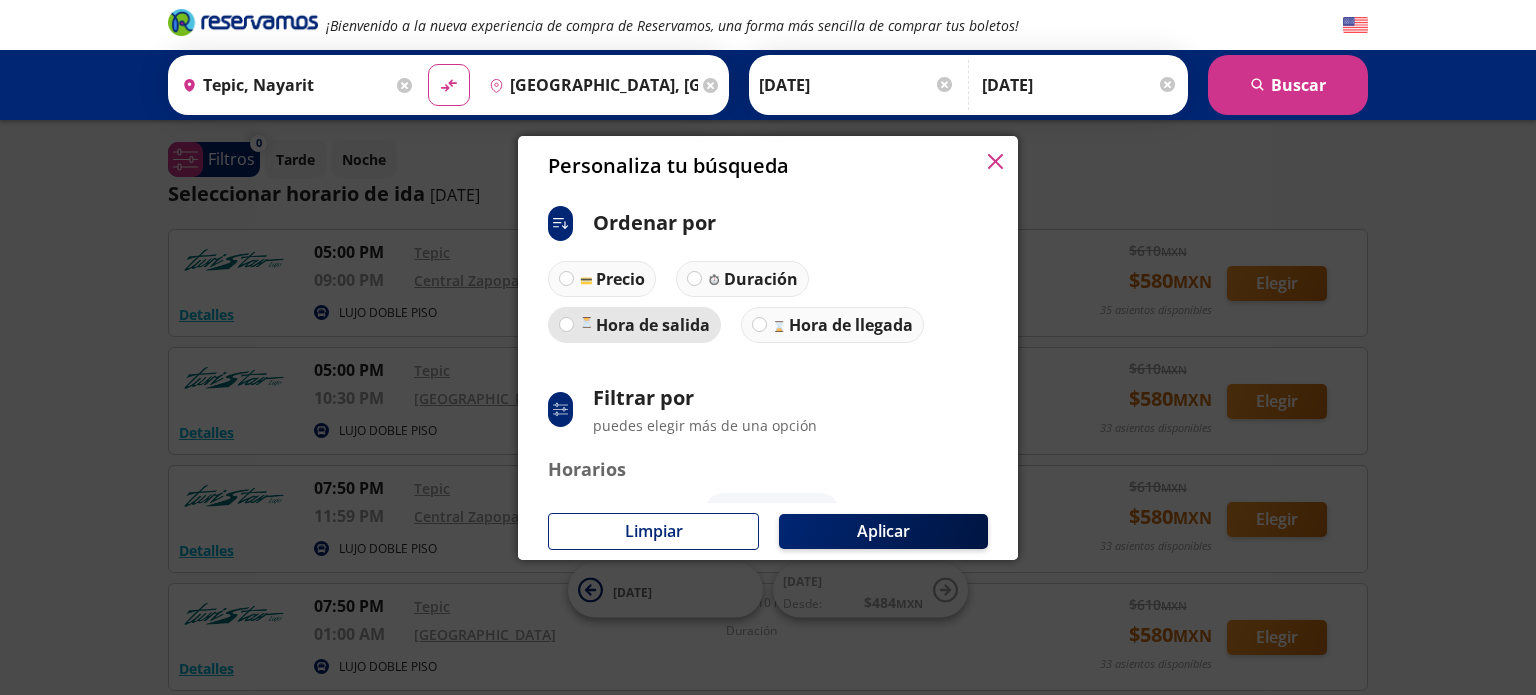 click on "Hora de salida" at bounding box center (653, 325) 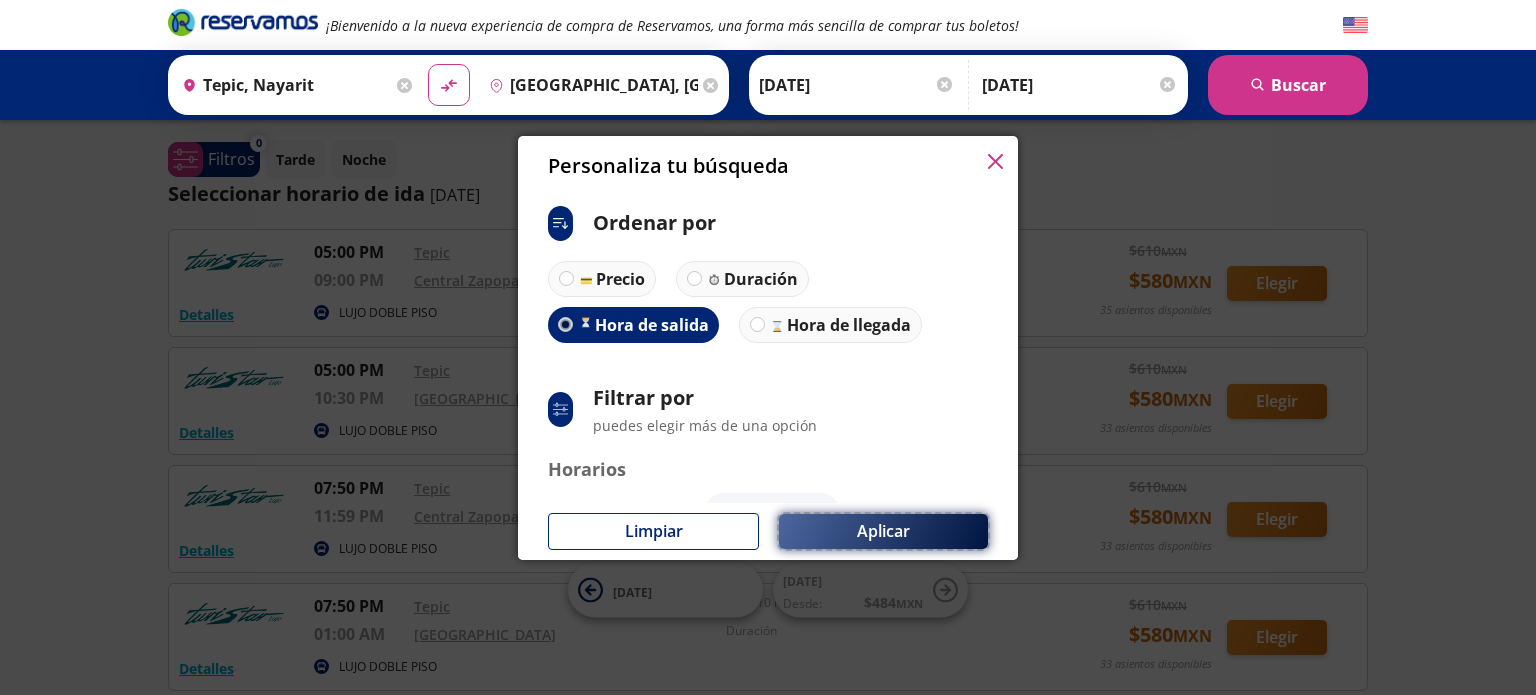 click on "Aplicar" at bounding box center [883, 531] 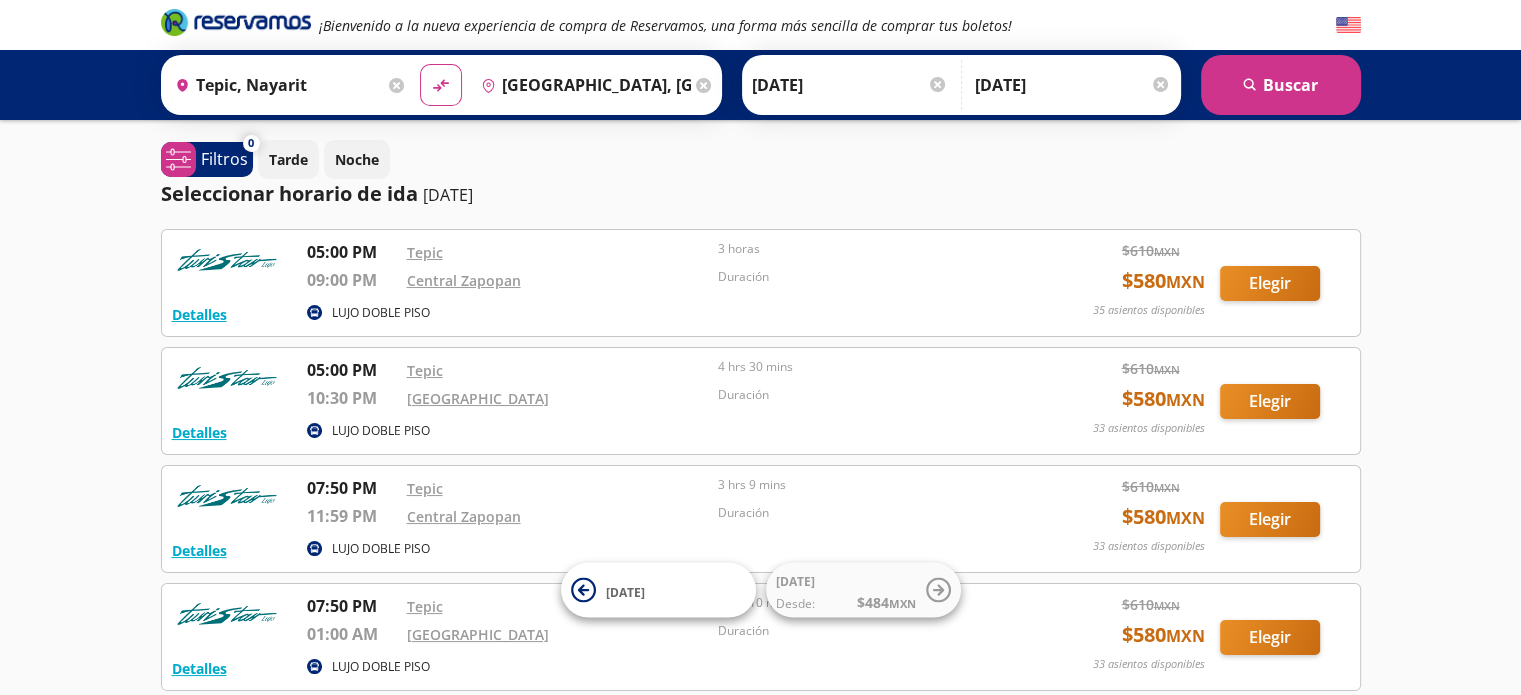 scroll, scrollTop: 416, scrollLeft: 0, axis: vertical 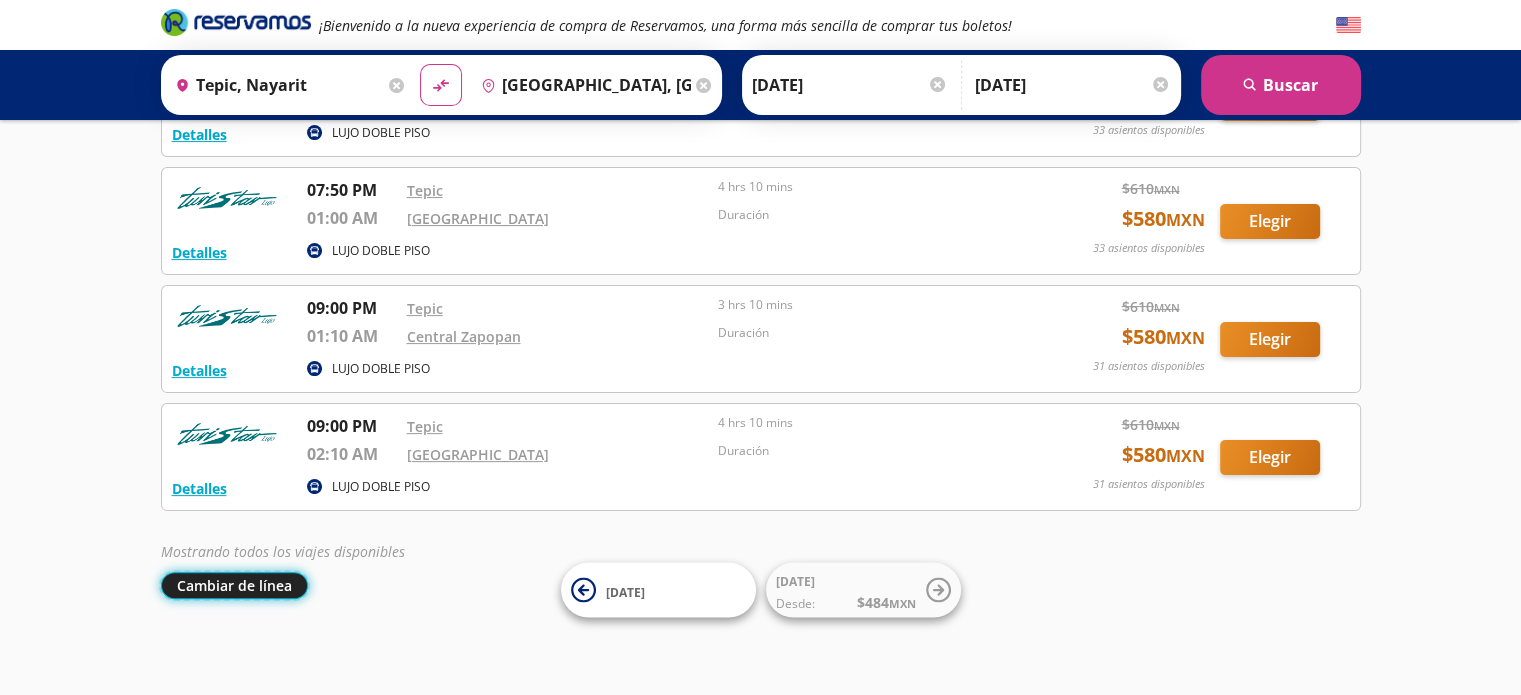 click on "Cambiar de línea" at bounding box center (234, 585) 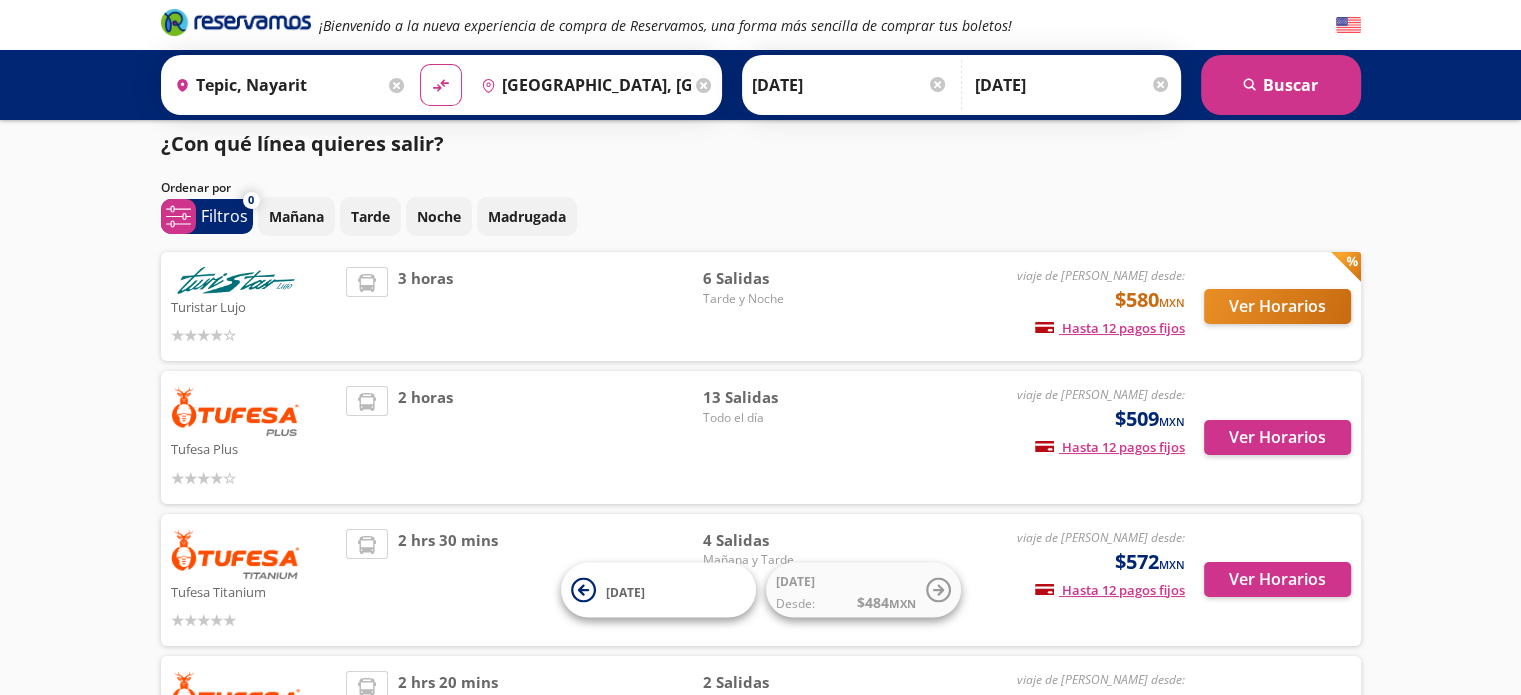 scroll, scrollTop: 0, scrollLeft: 0, axis: both 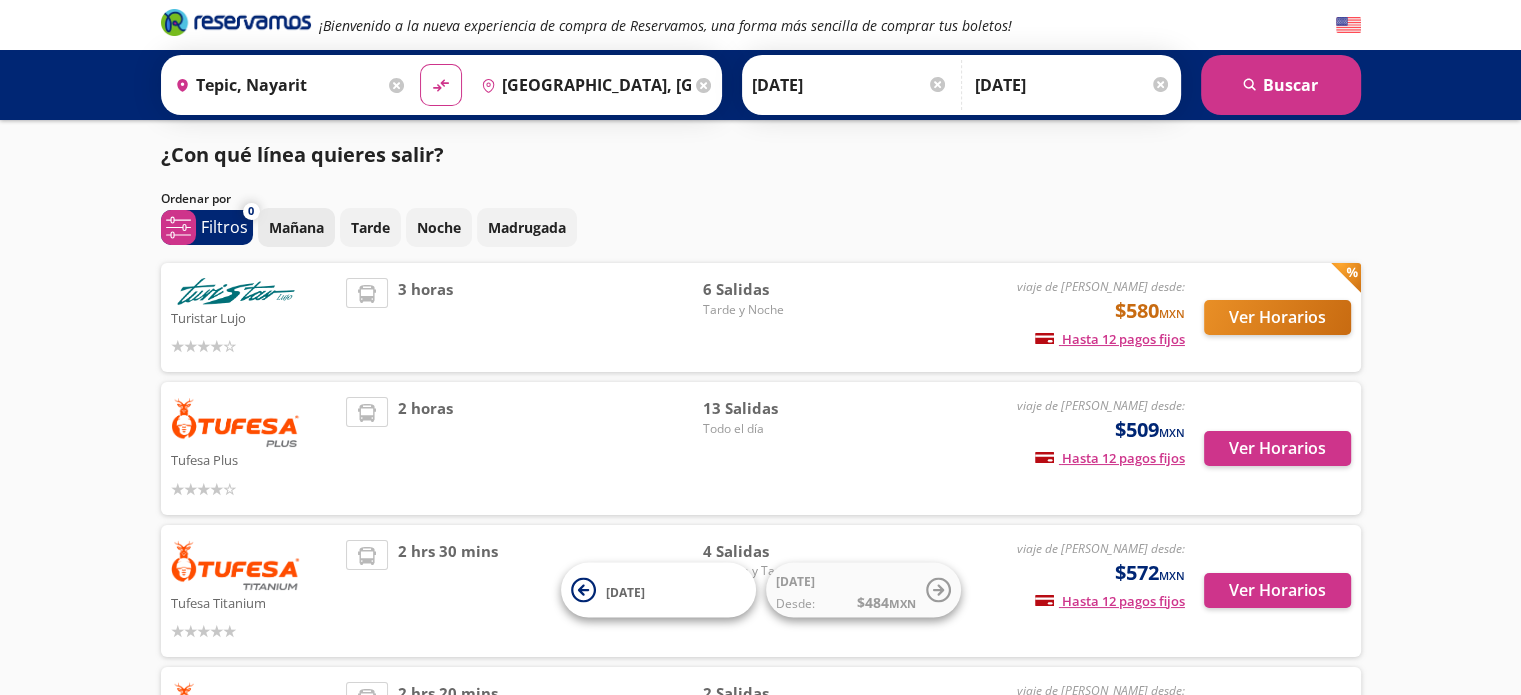 click on "Mañana" at bounding box center [296, 227] 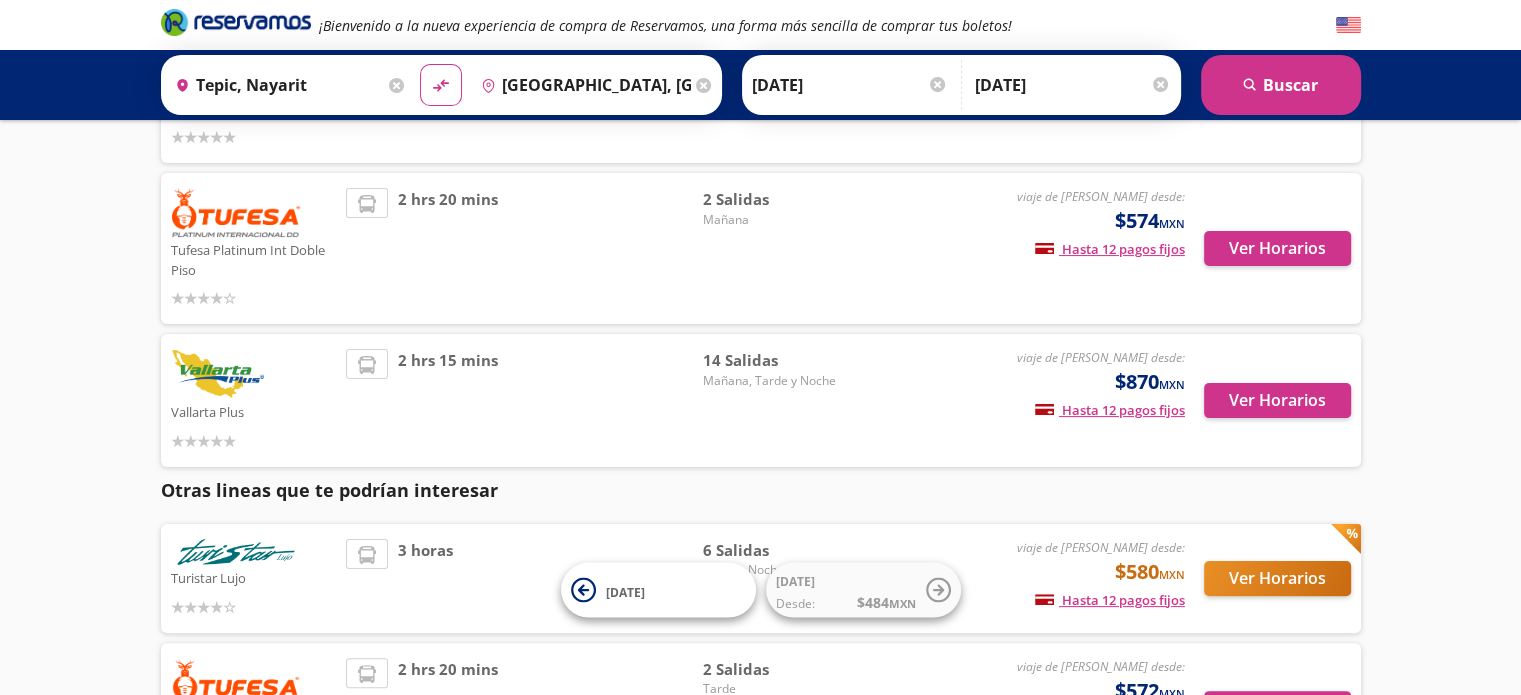 scroll, scrollTop: 378, scrollLeft: 0, axis: vertical 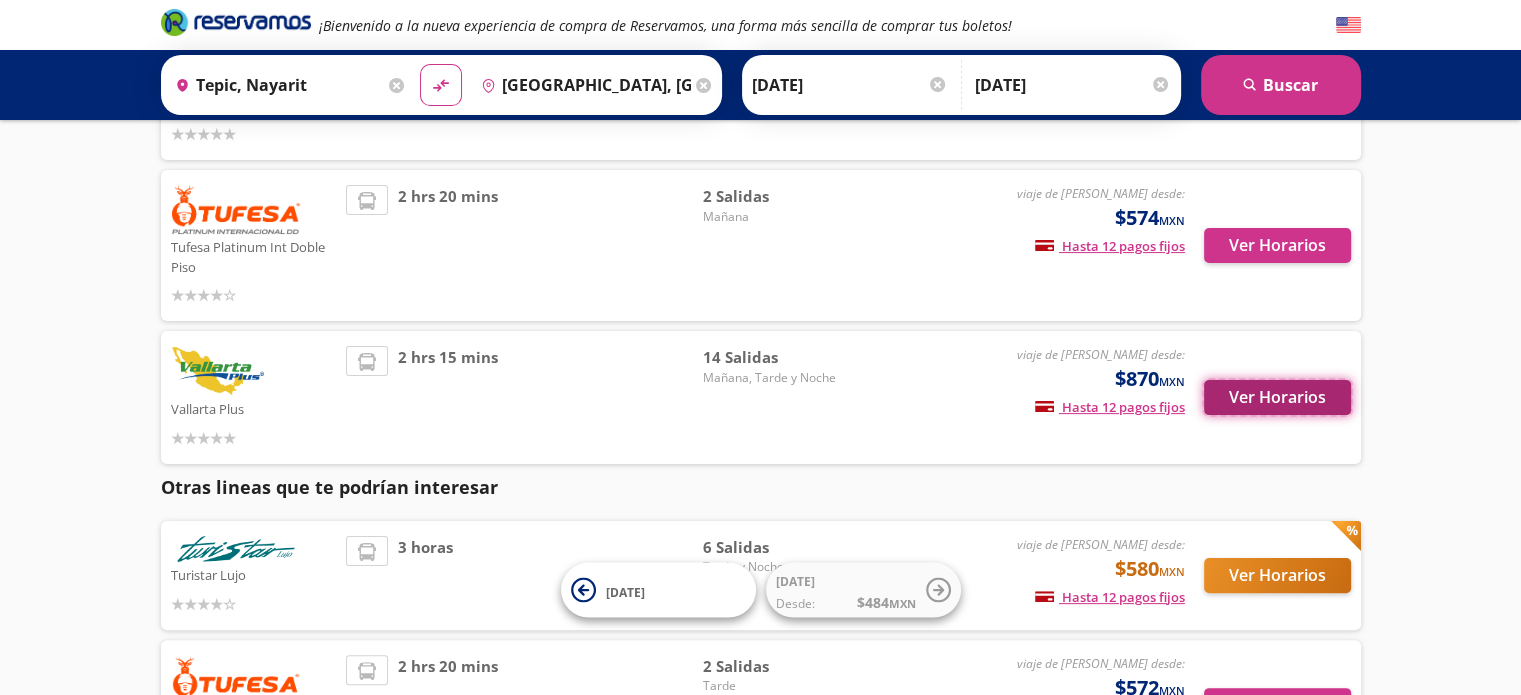 click on "Ver Horarios" at bounding box center (1277, 397) 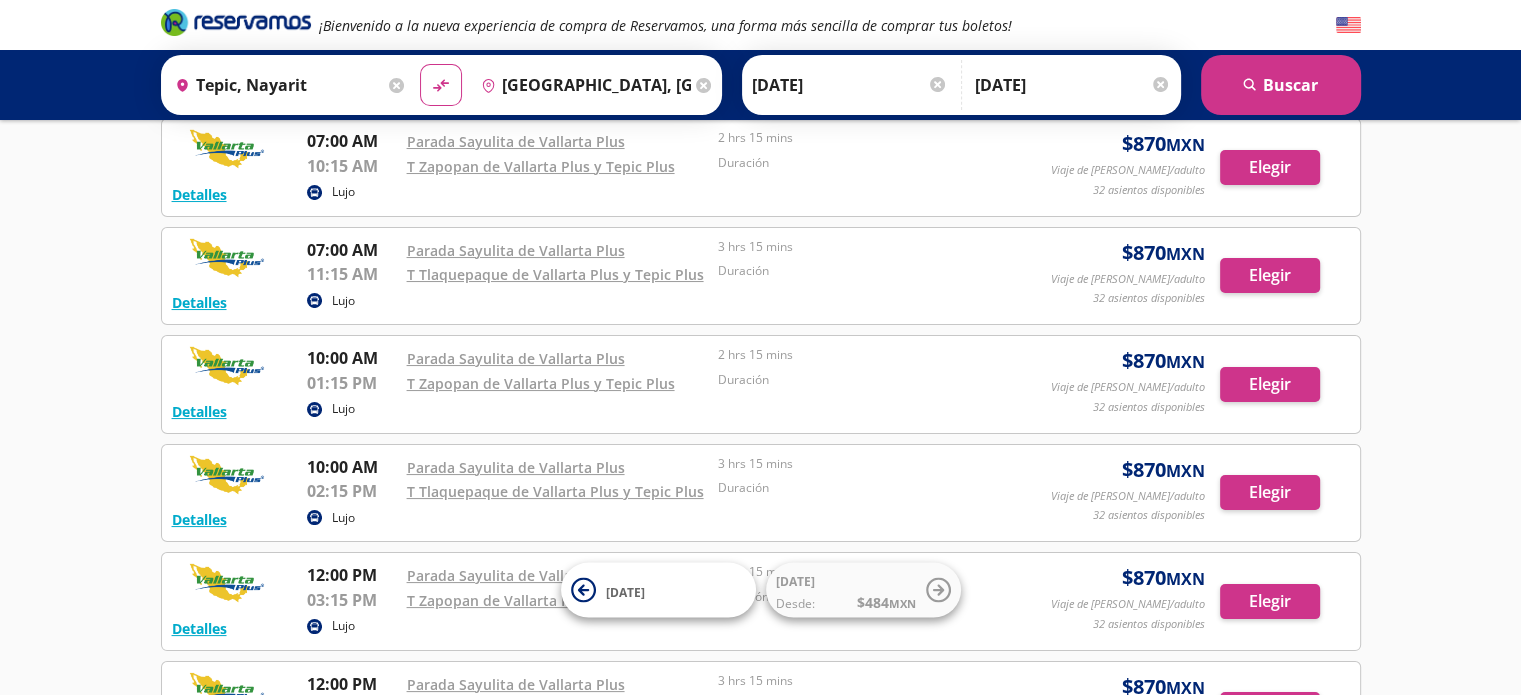scroll, scrollTop: 0, scrollLeft: 0, axis: both 